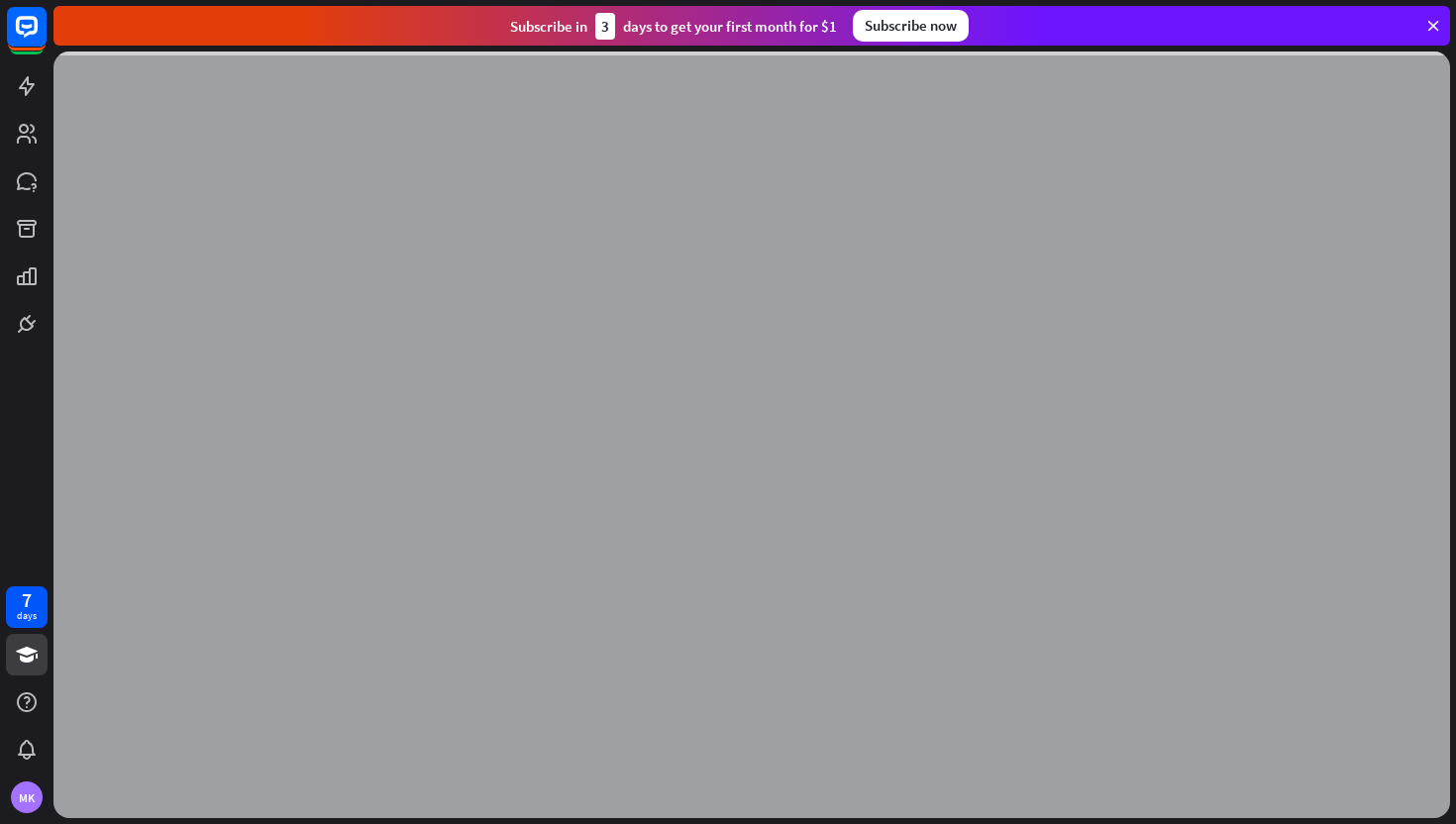 scroll, scrollTop: 0, scrollLeft: 0, axis: both 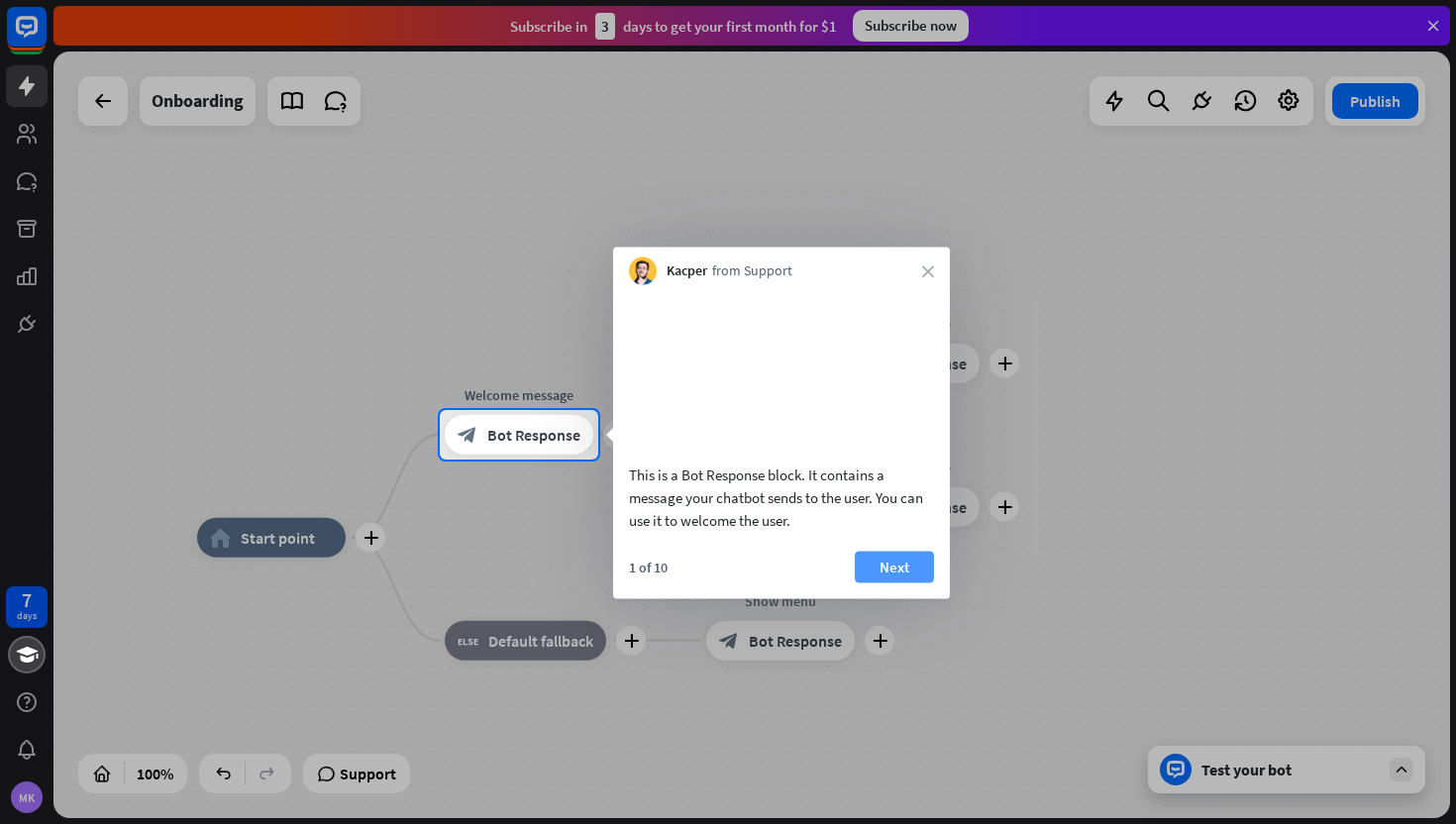 click on "Next" at bounding box center [894, 566] 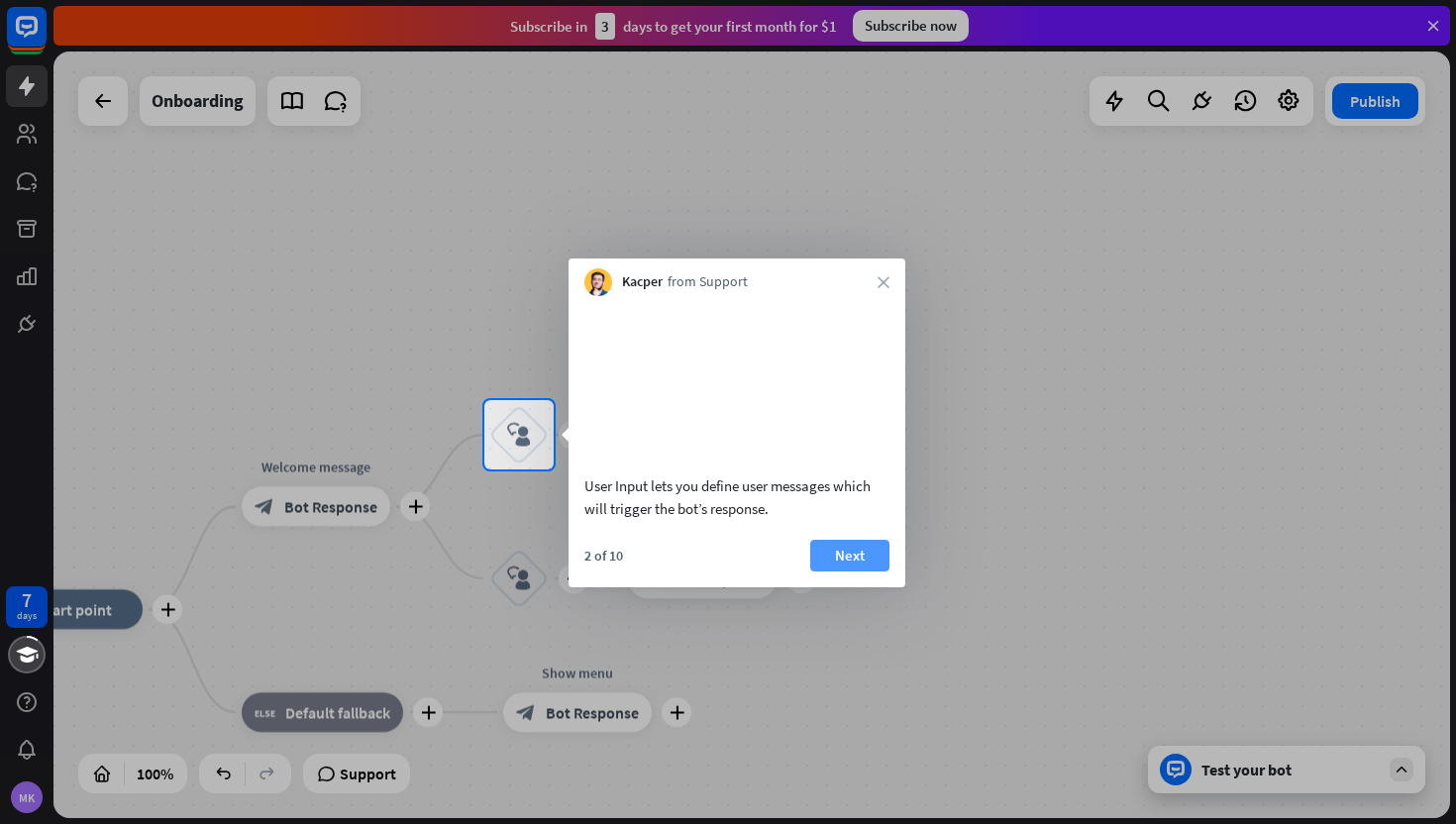 click on "Next" at bounding box center [850, 556] 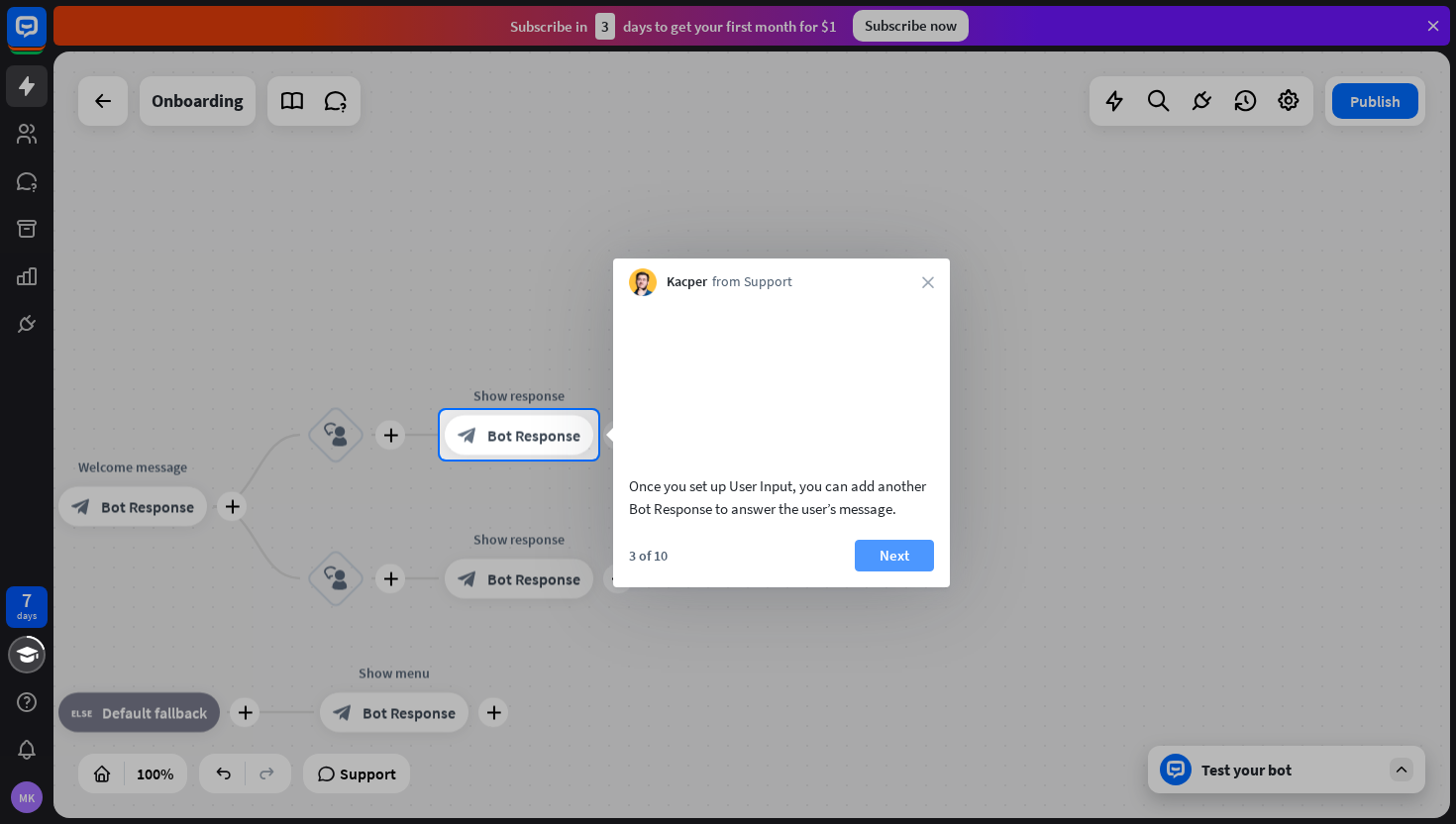 click on "Next" at bounding box center [894, 556] 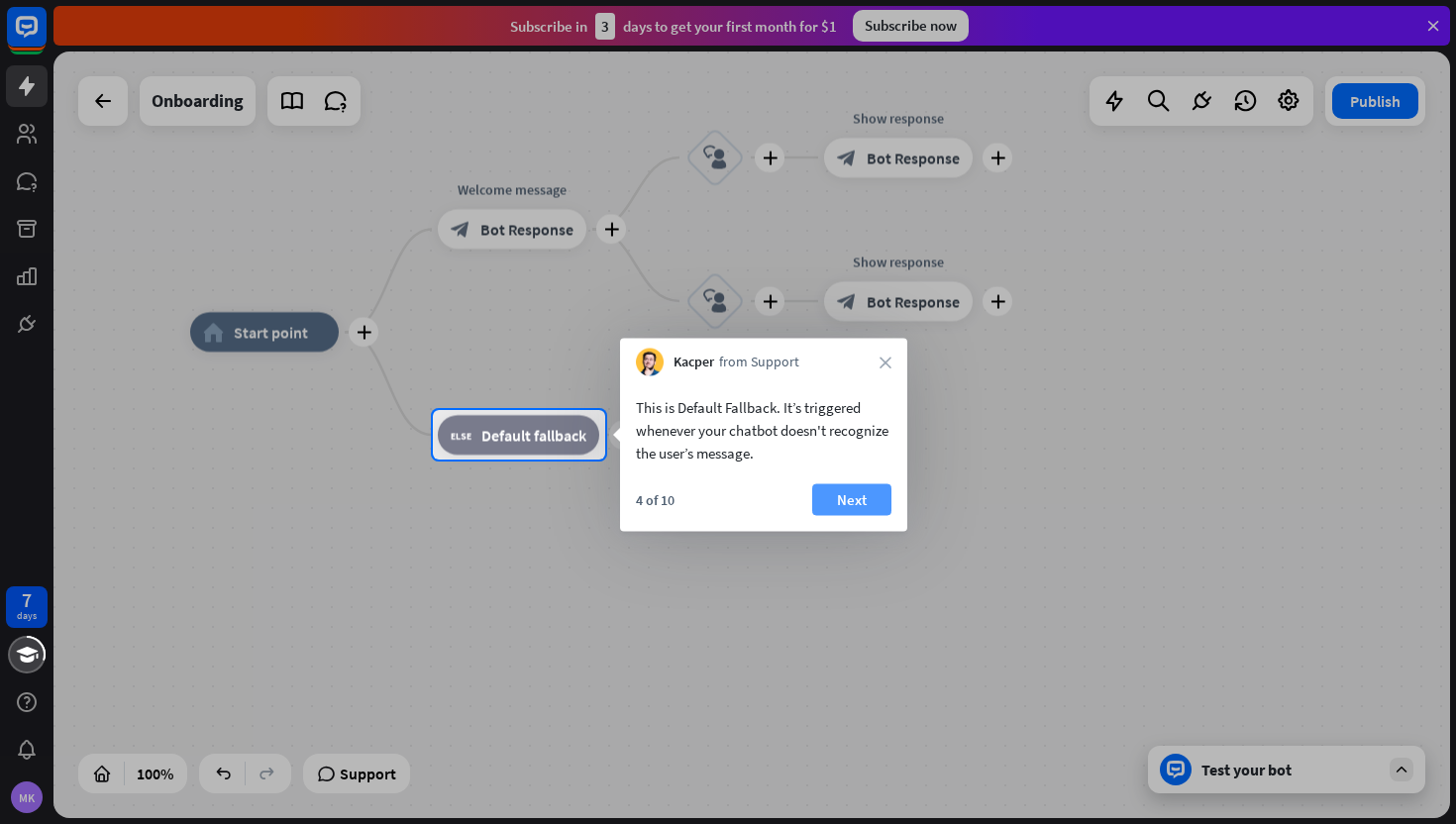 click on "Next" at bounding box center [852, 500] 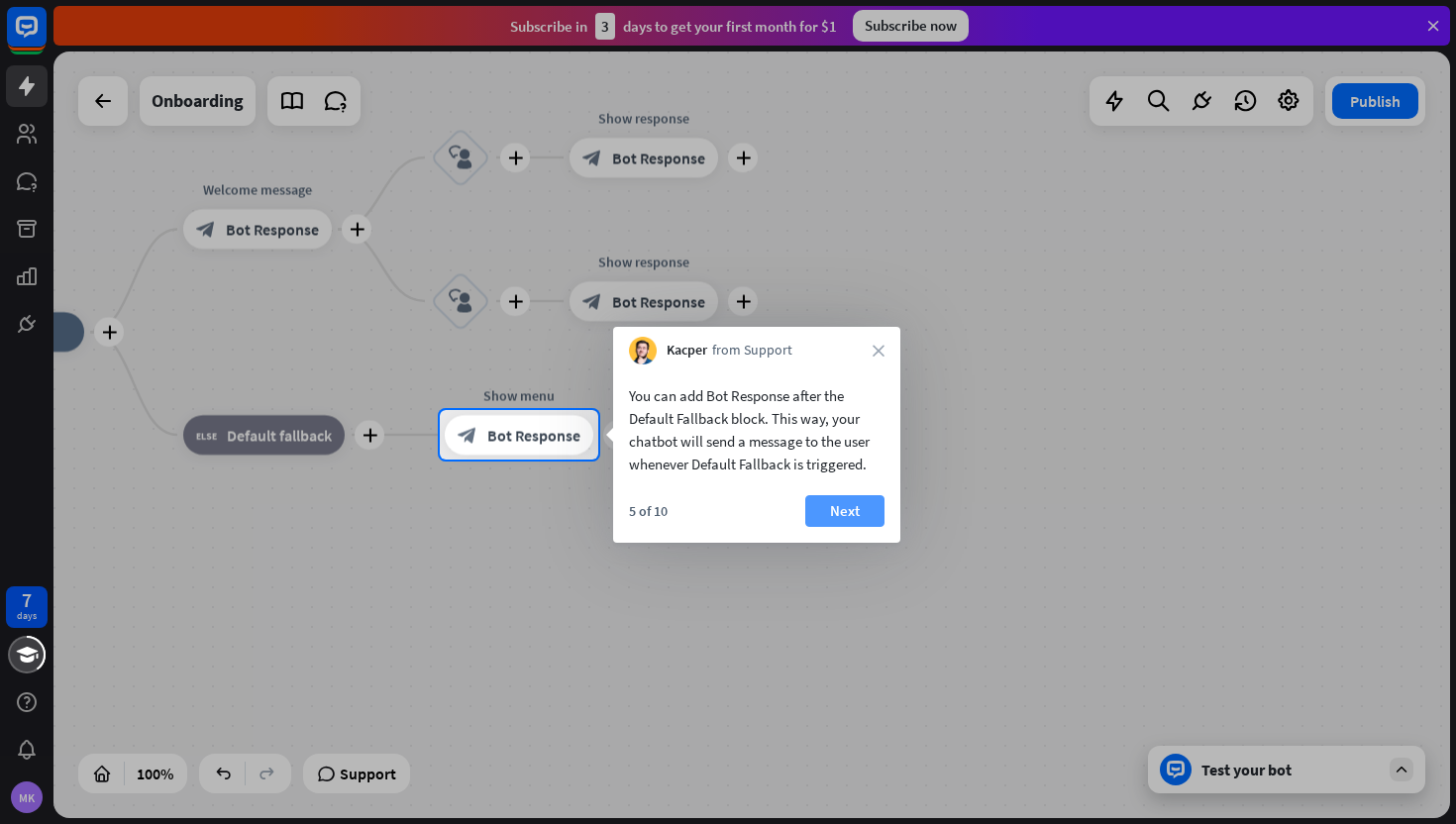 click on "Next" at bounding box center (845, 511) 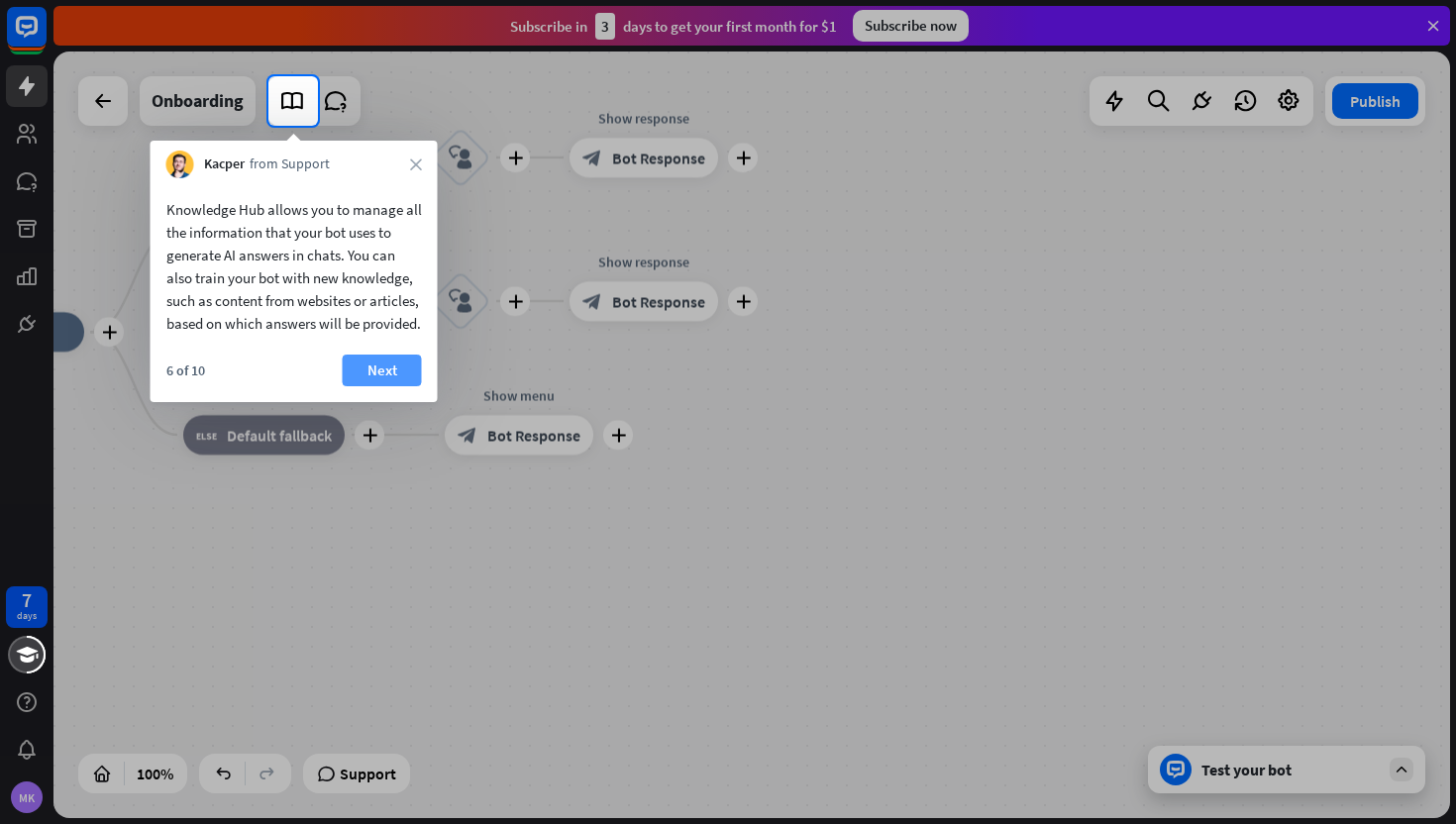 click on "Next" at bounding box center (382, 370) 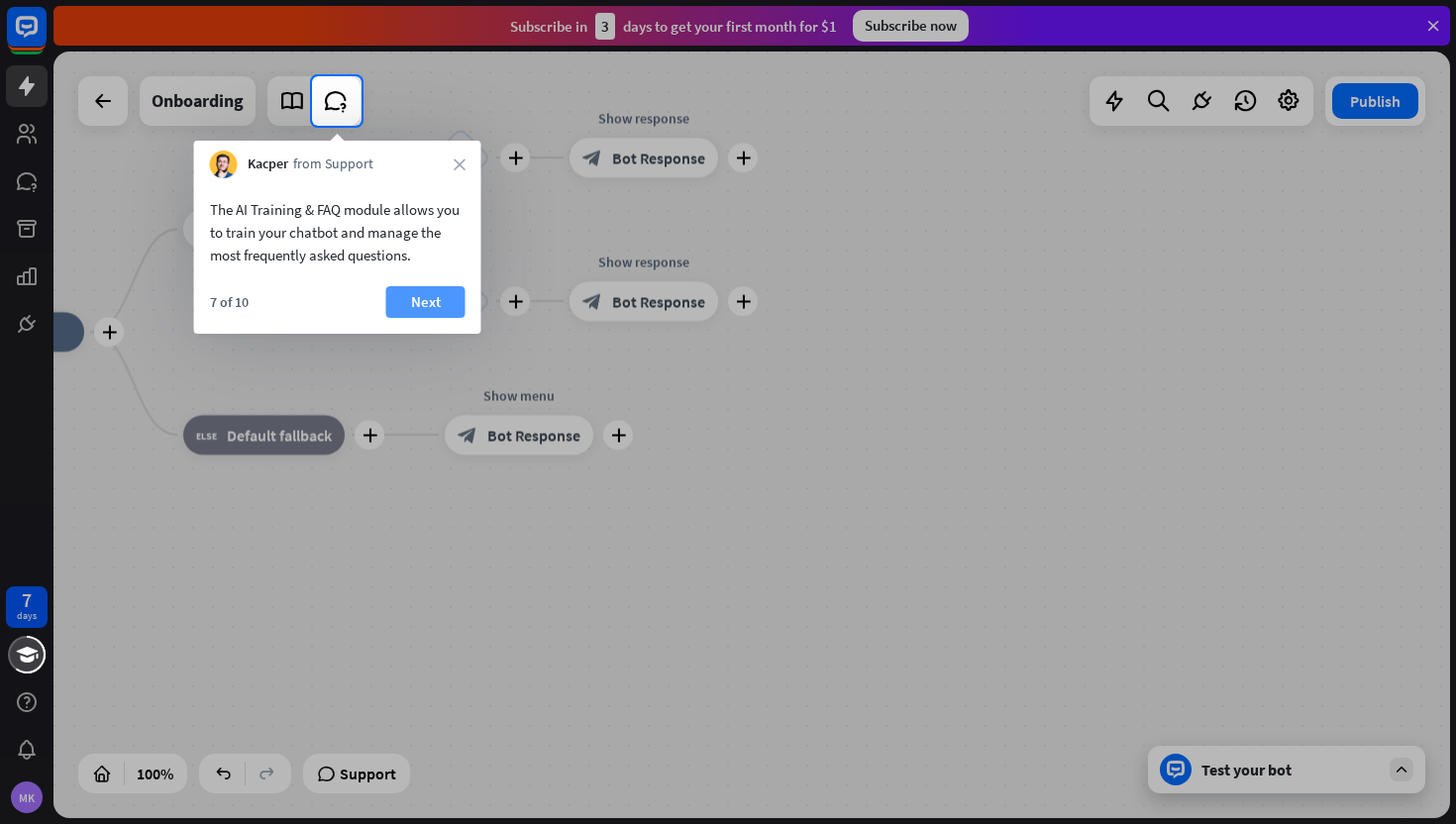 click on "Next" at bounding box center [426, 302] 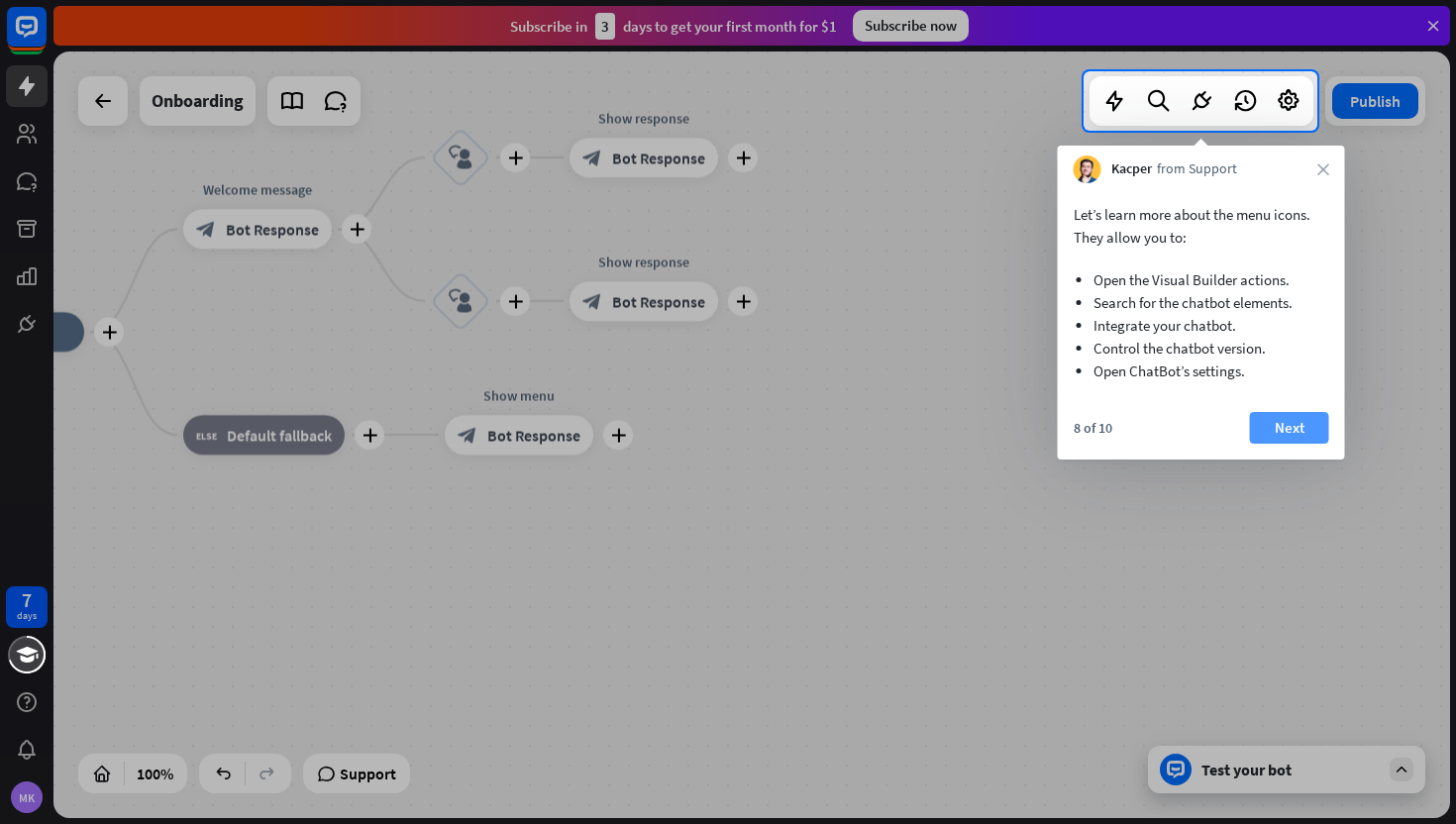 click on "Next" at bounding box center (1290, 428) 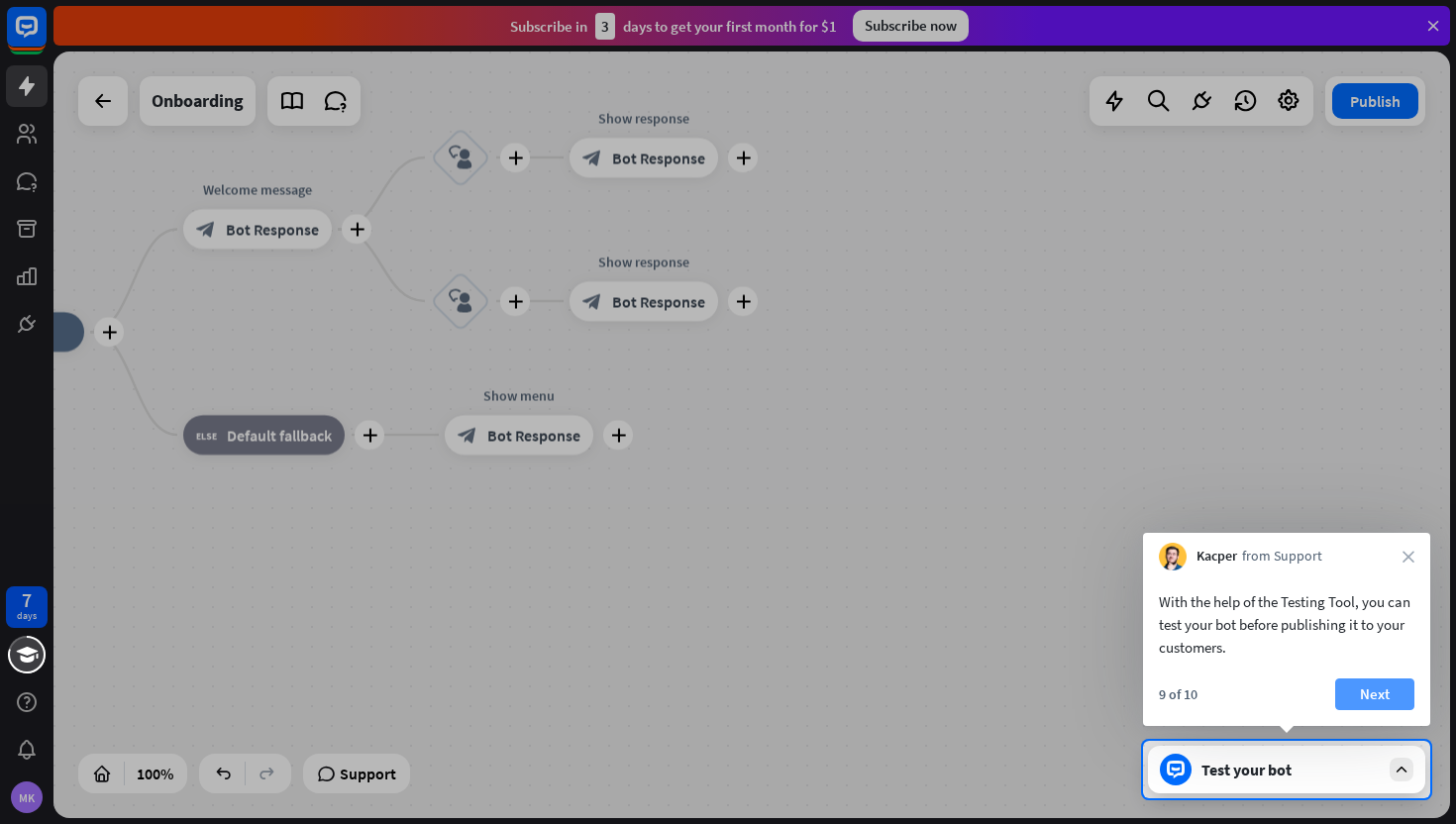 click on "Next" at bounding box center (1375, 694) 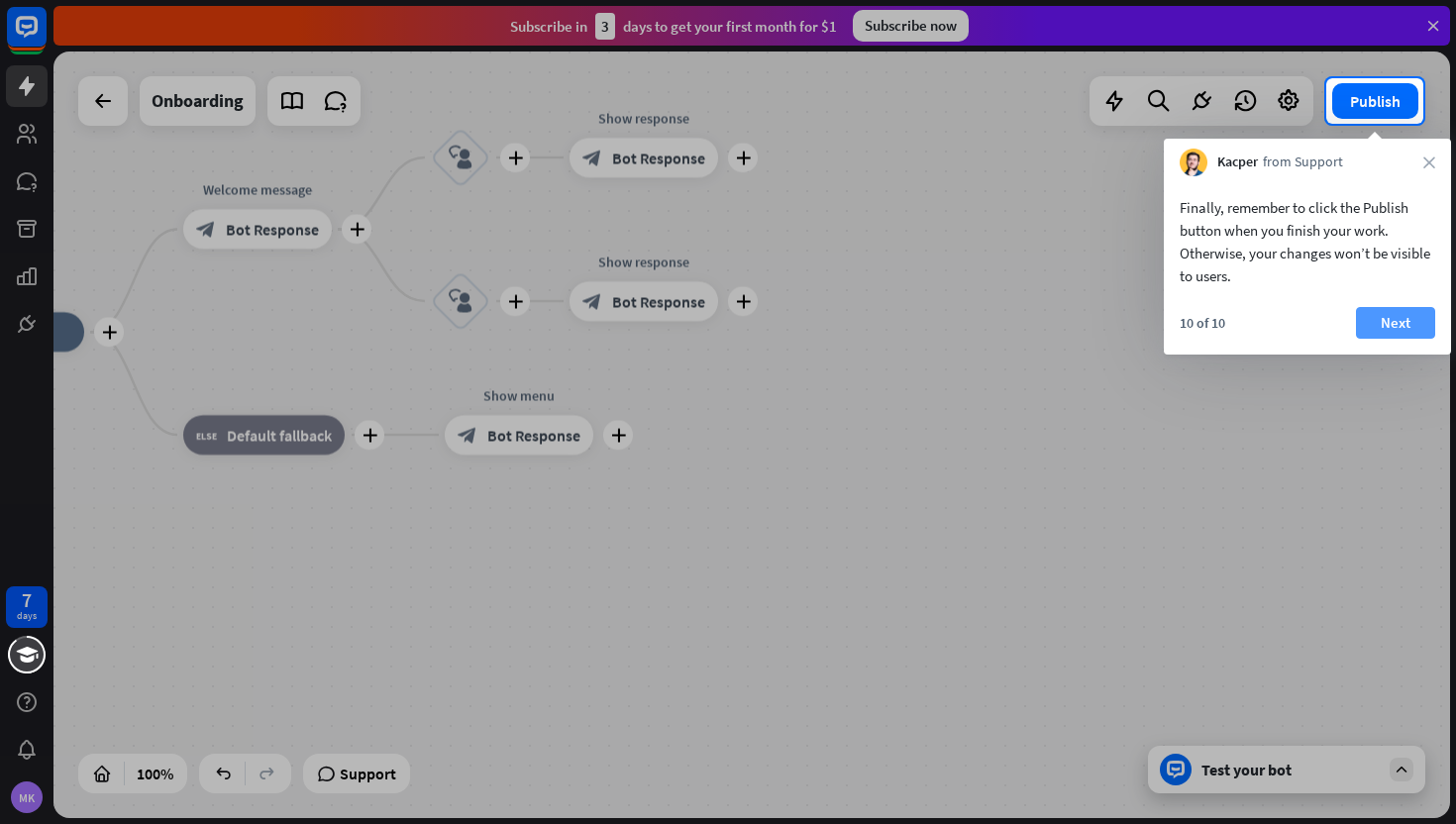 click on "Next" at bounding box center (1396, 323) 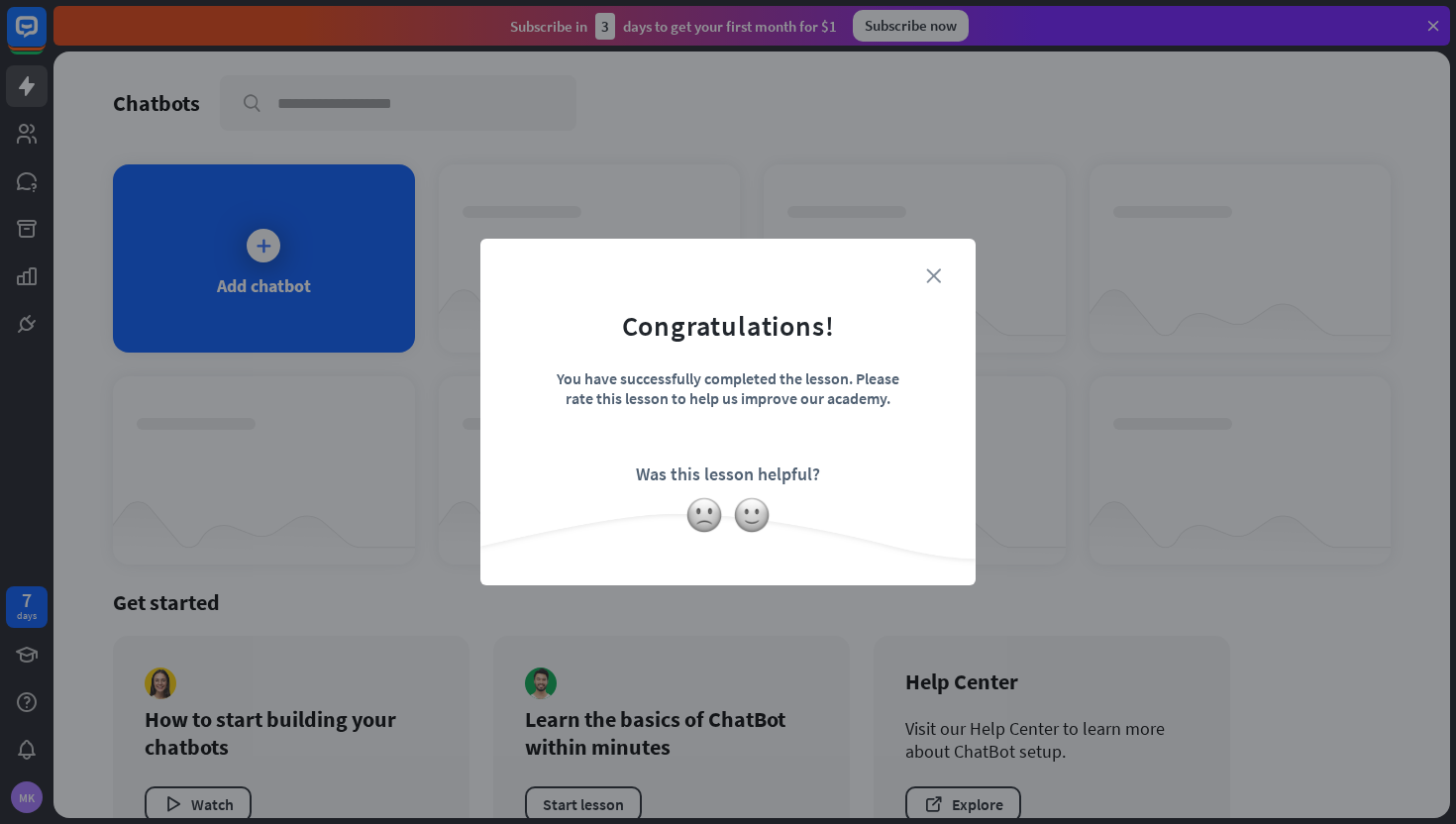 click on "close" at bounding box center [933, 275] 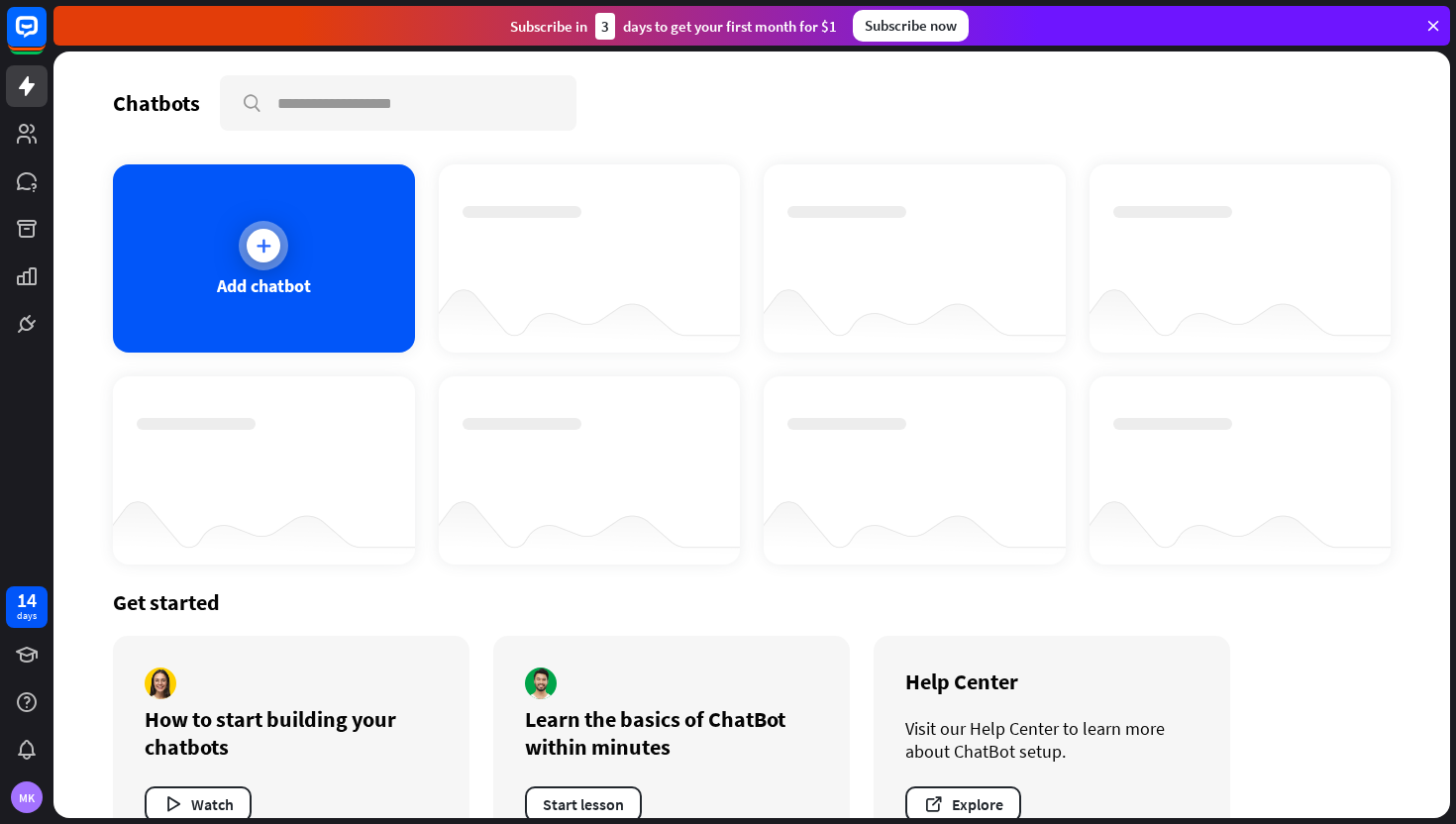 click at bounding box center (263, 246) 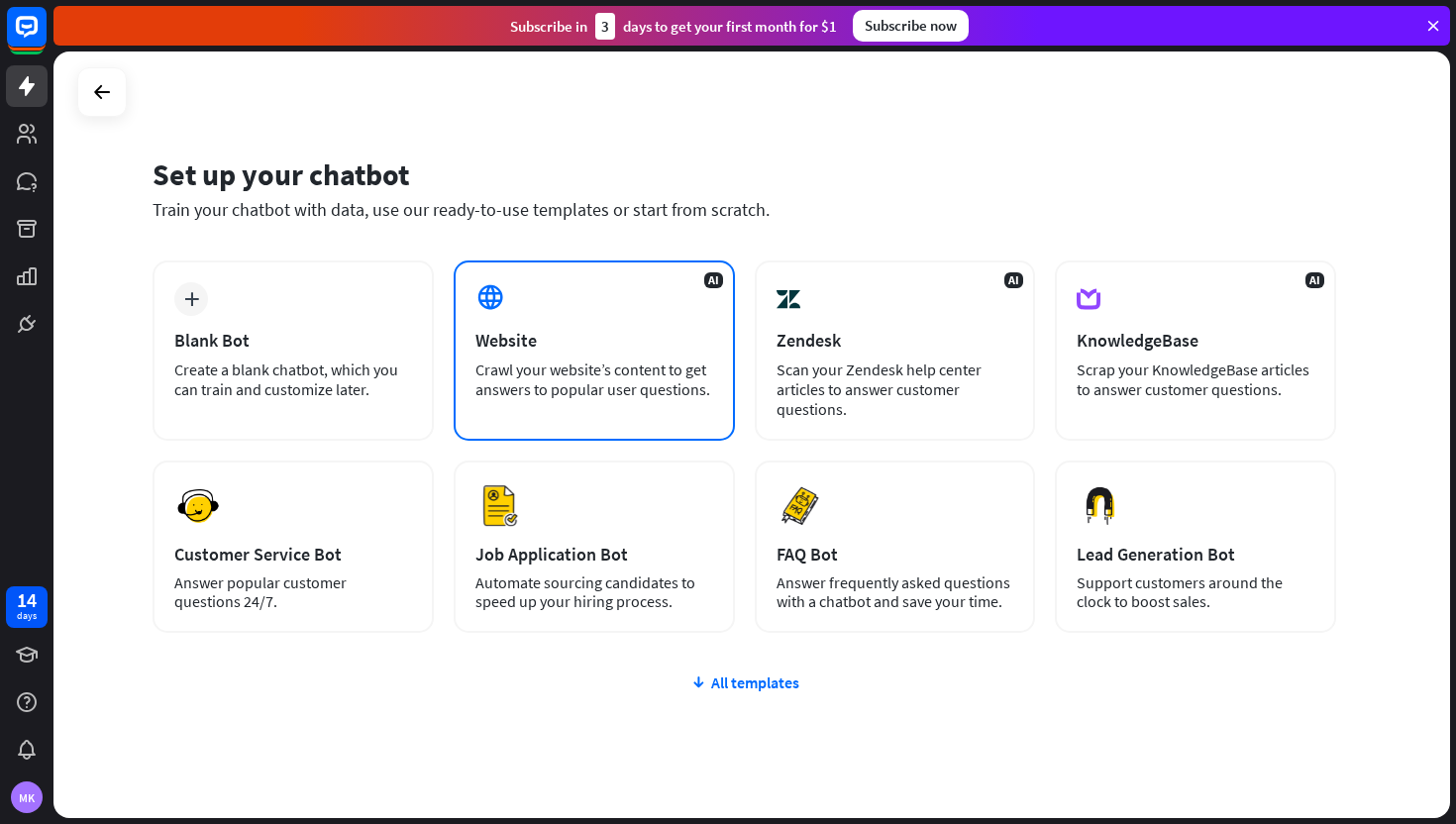 click on "AI     Website
Crawl your website’s content to get answers to
popular user questions." at bounding box center (594, 351) 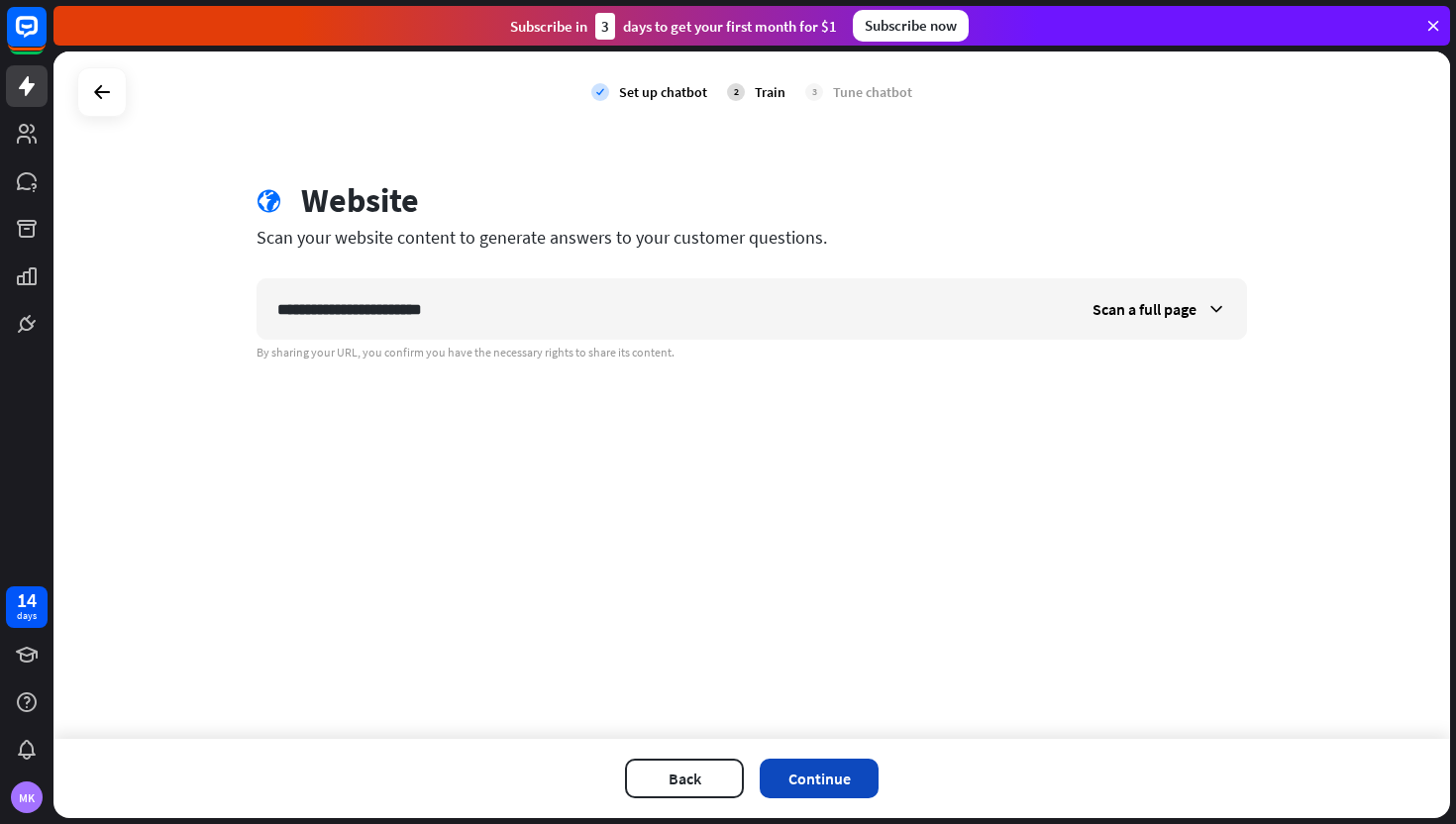 type on "**********" 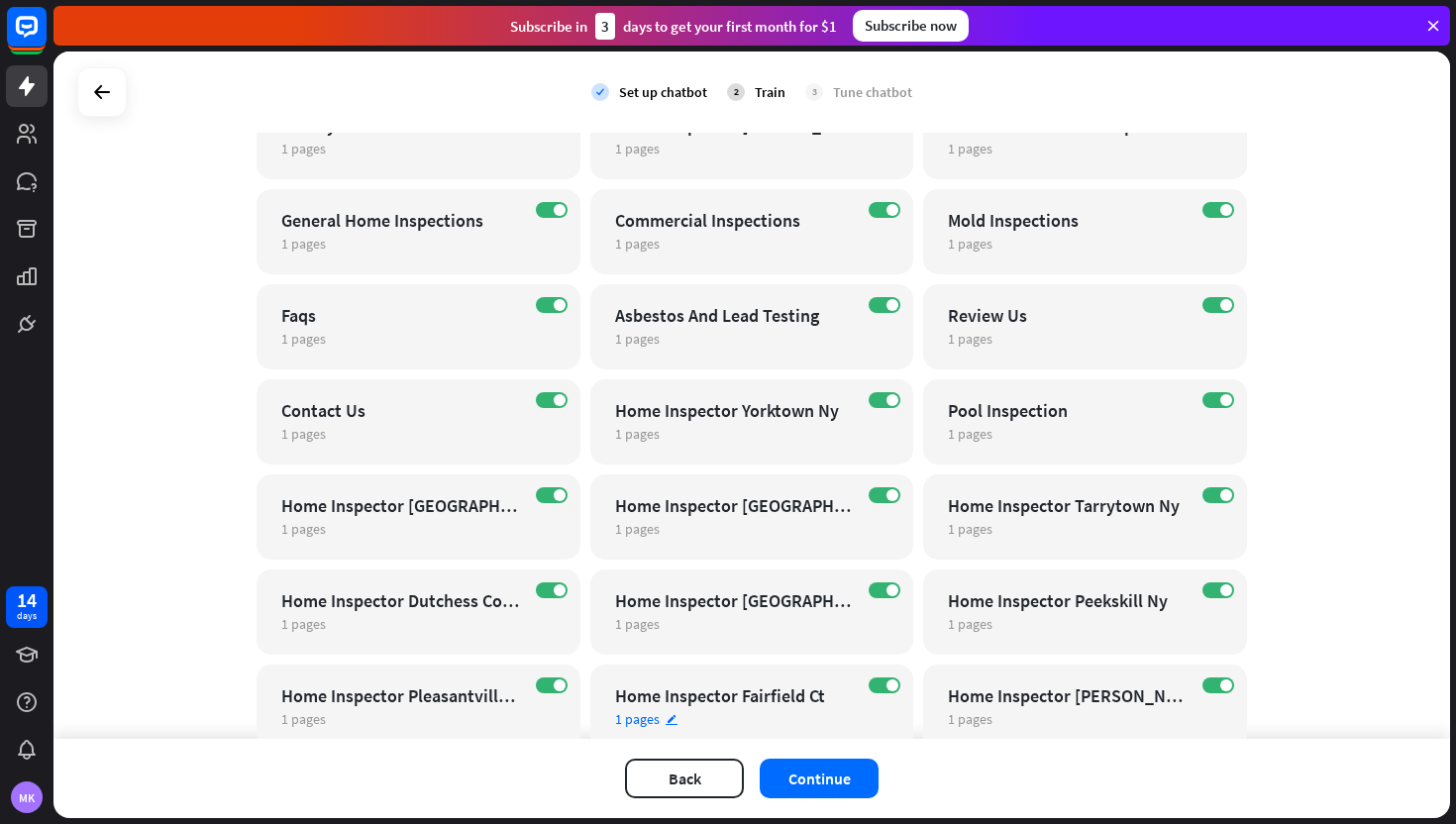 scroll, scrollTop: 508, scrollLeft: 0, axis: vertical 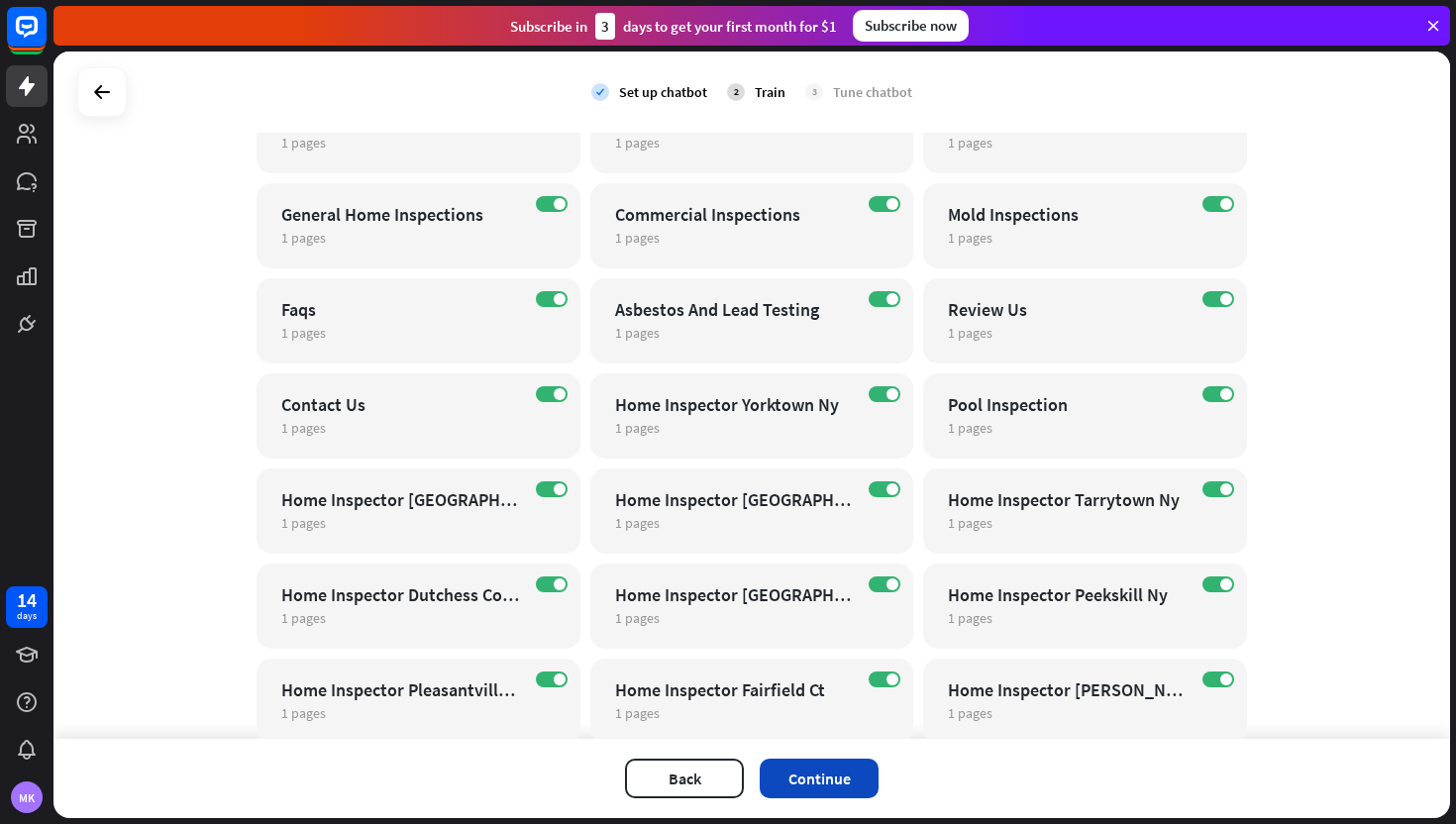 click on "Continue" at bounding box center (819, 778) 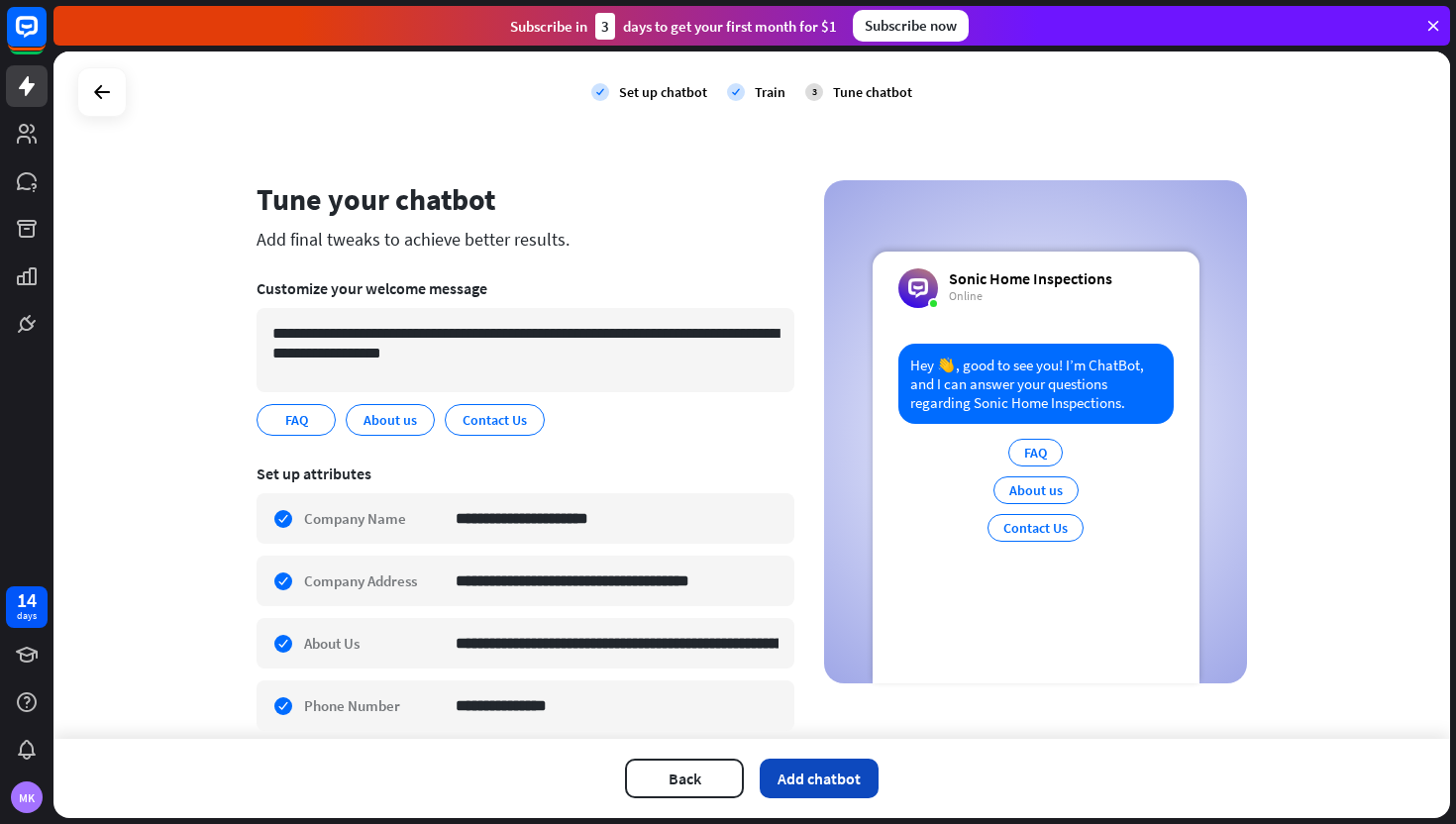 click on "Add chatbot" at bounding box center (819, 778) 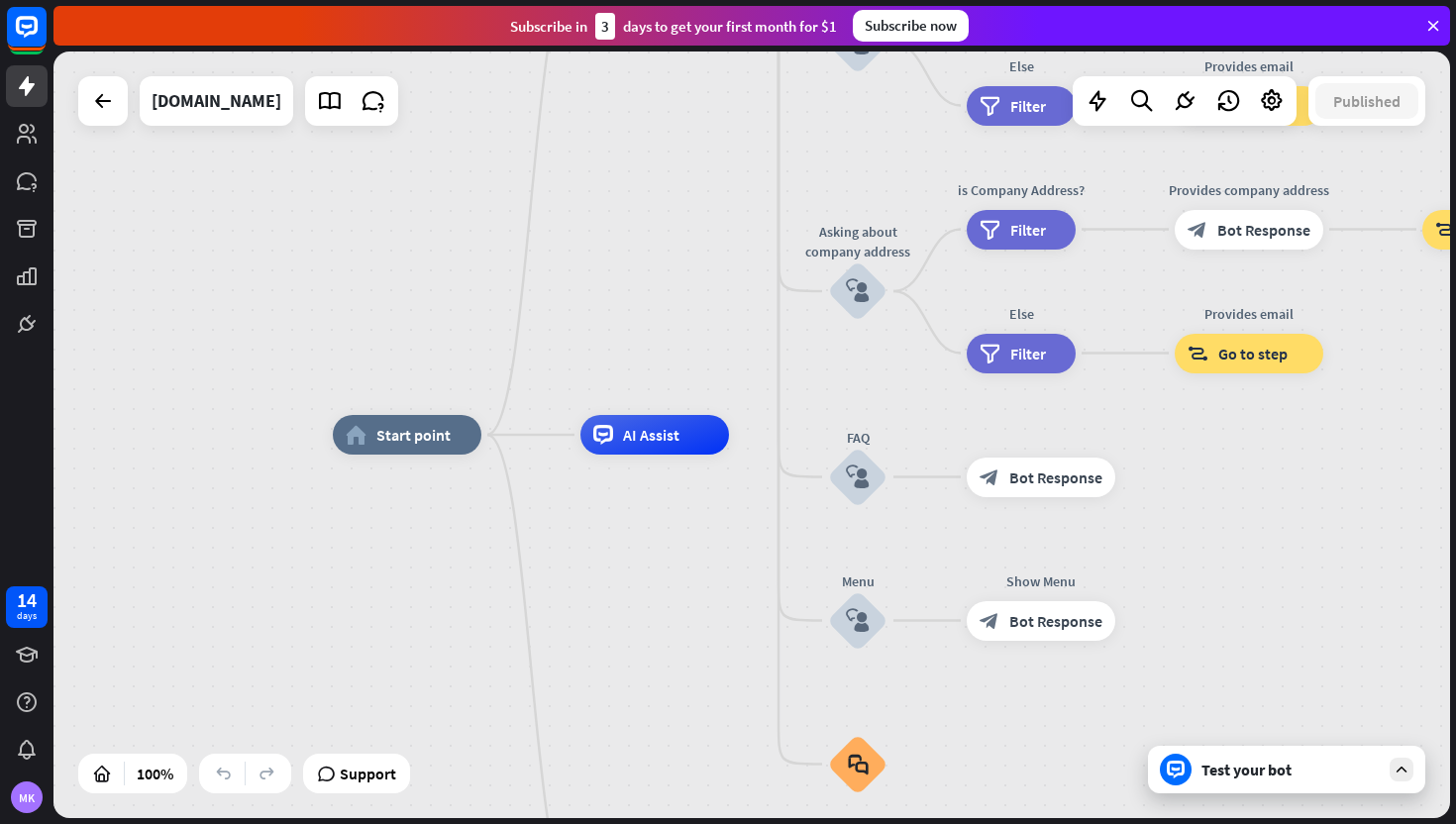 click on "Test your bot" at bounding box center (1287, 770) 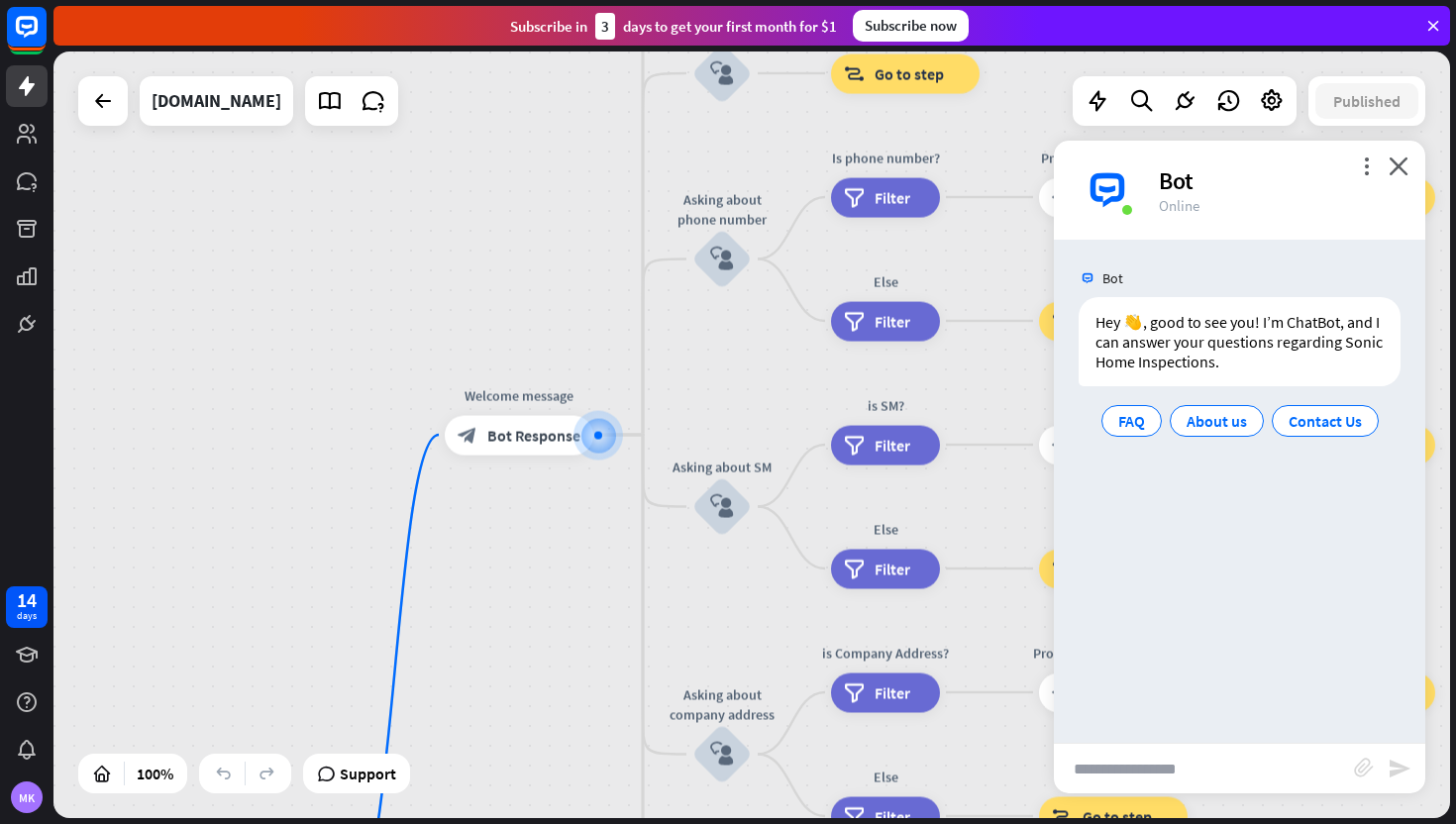 click at bounding box center [1203, 769] 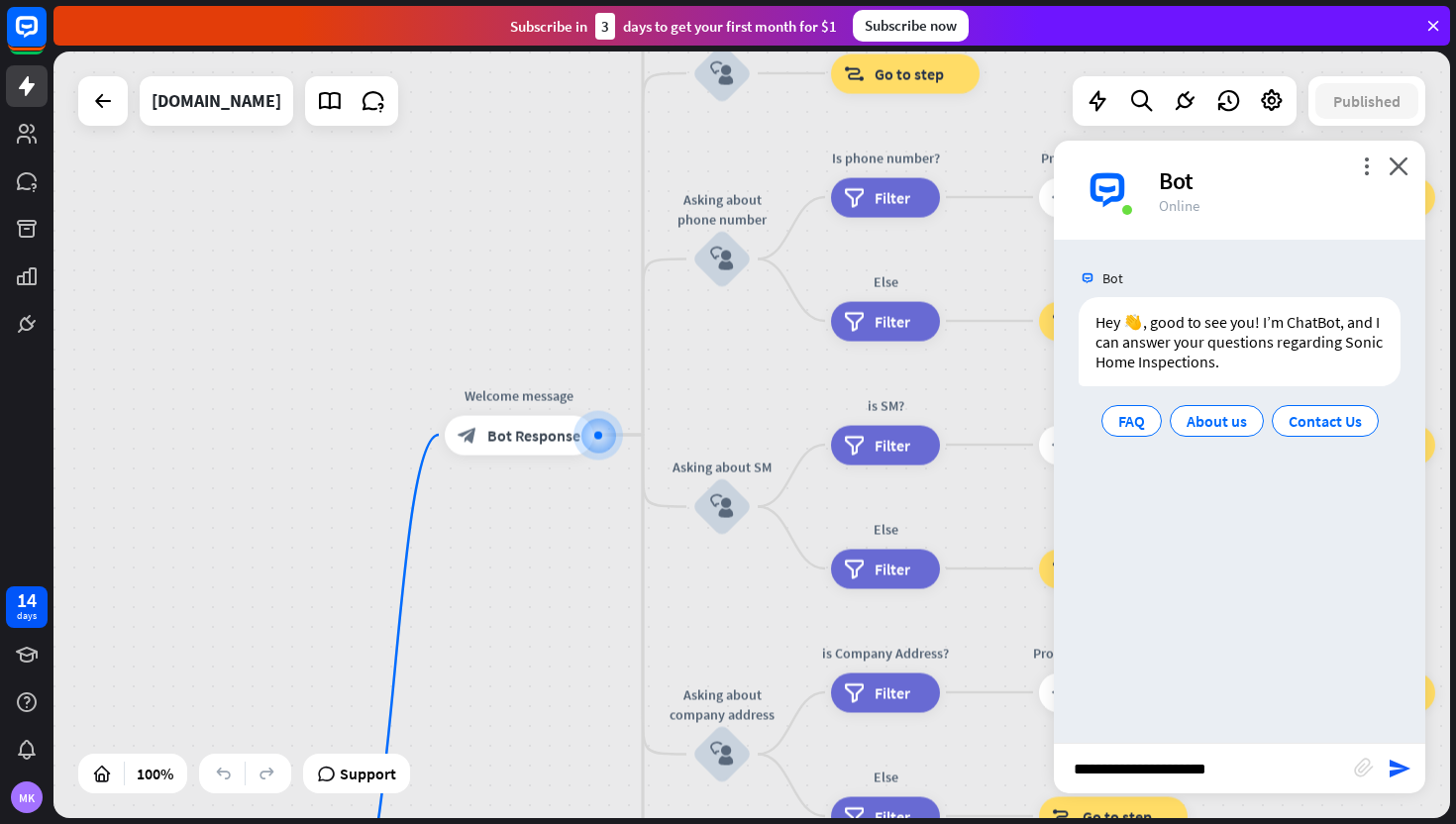 type on "**********" 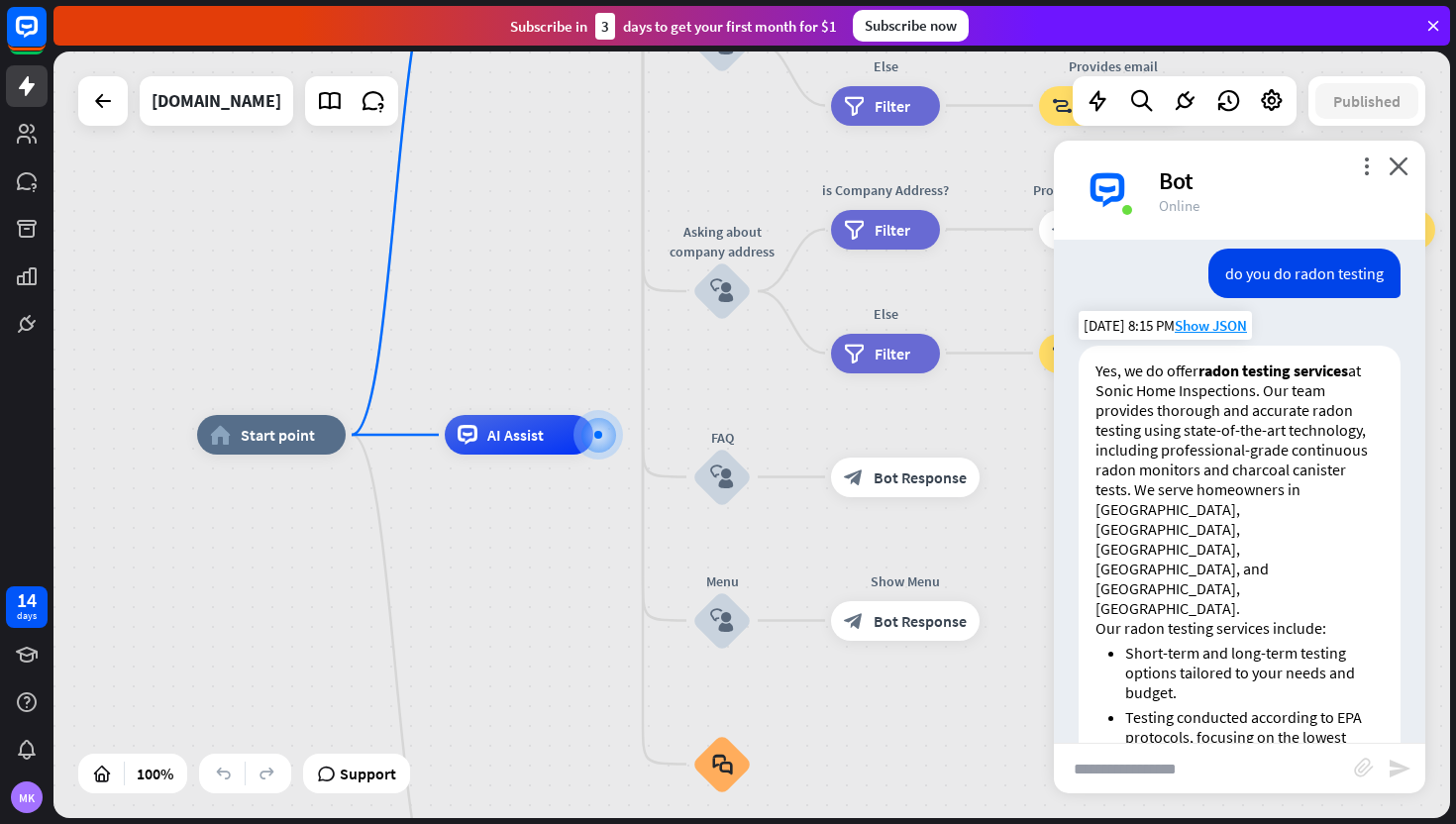 scroll, scrollTop: 407, scrollLeft: 0, axis: vertical 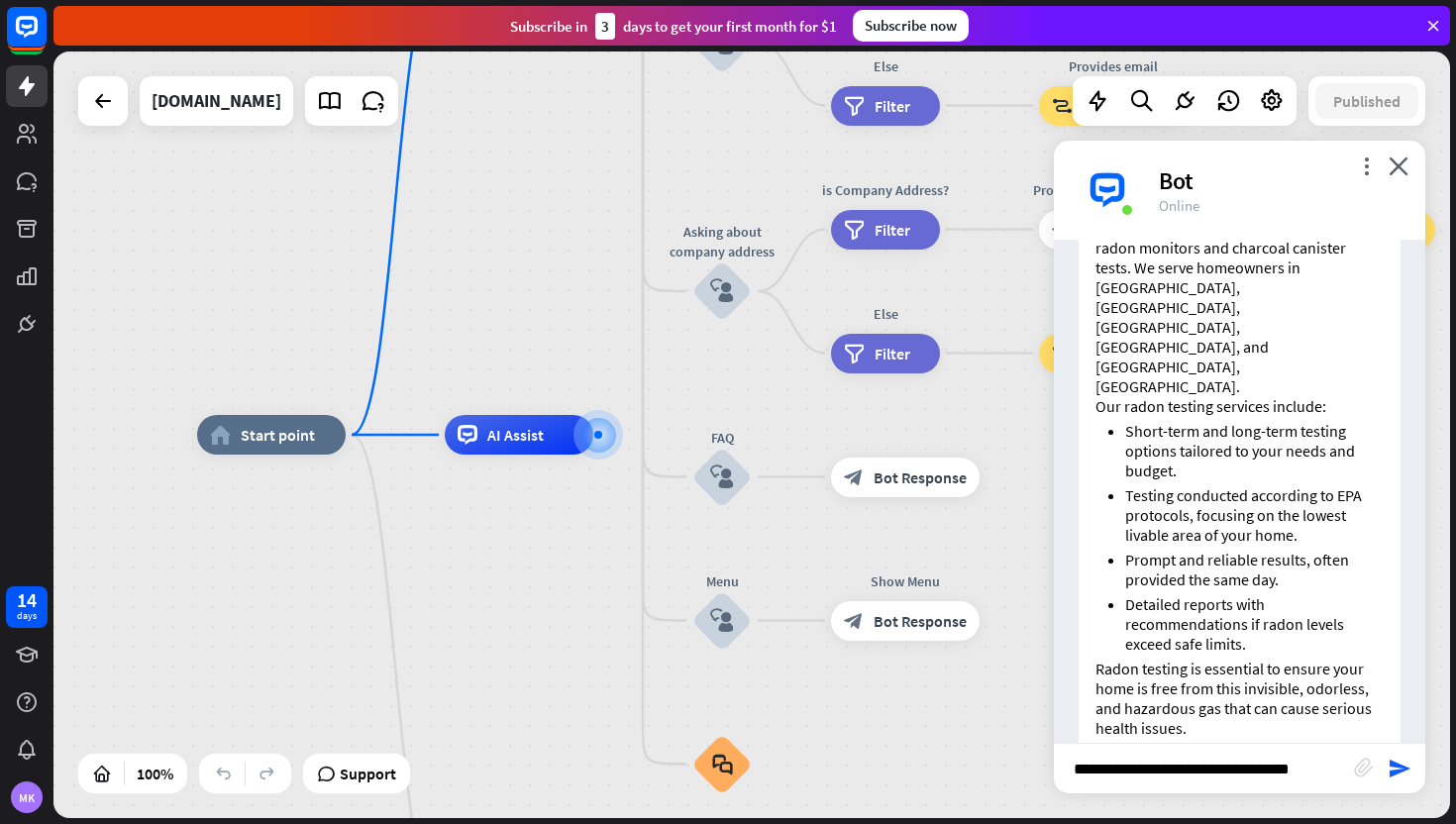 type on "**********" 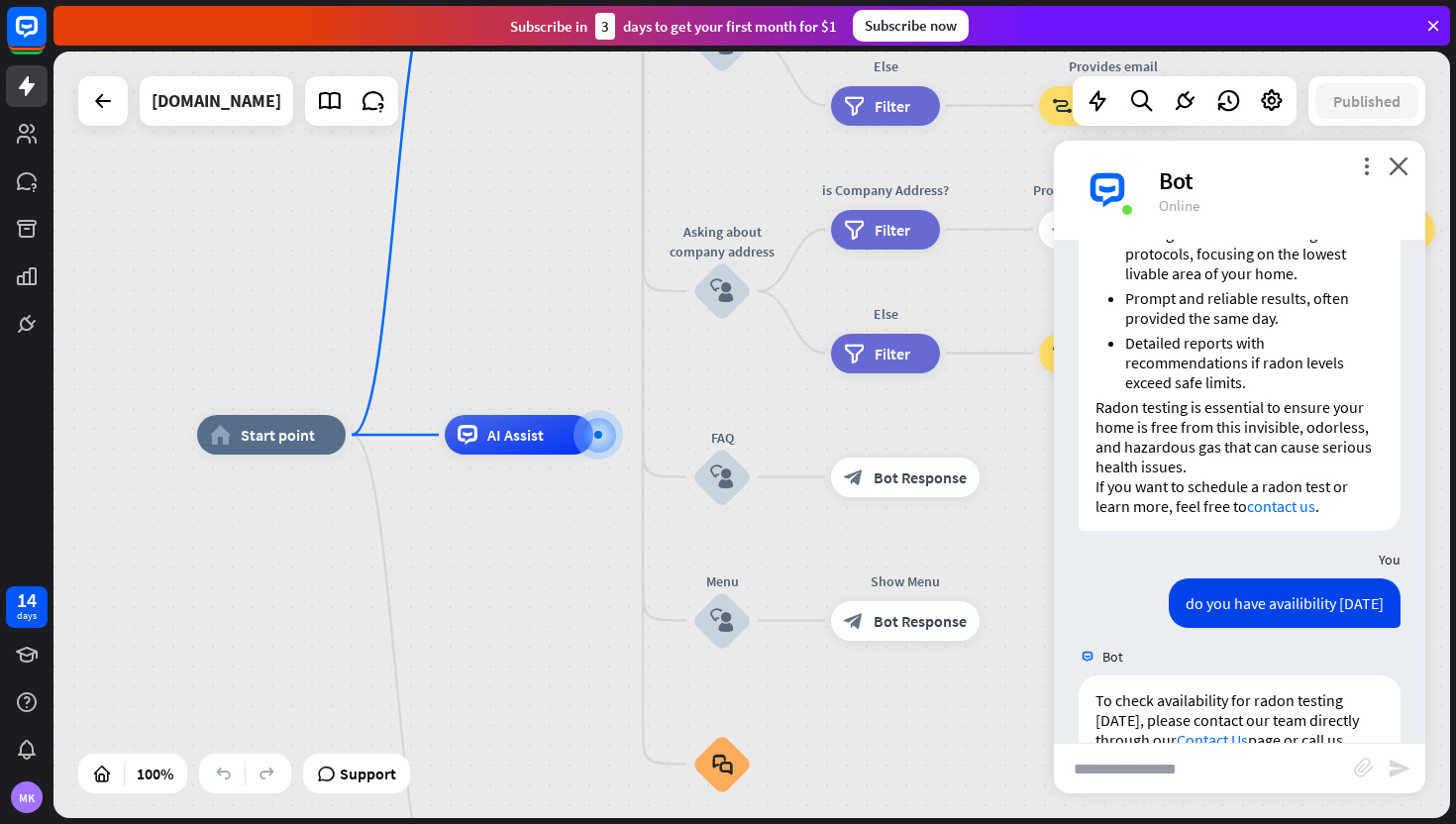 scroll, scrollTop: 700, scrollLeft: 0, axis: vertical 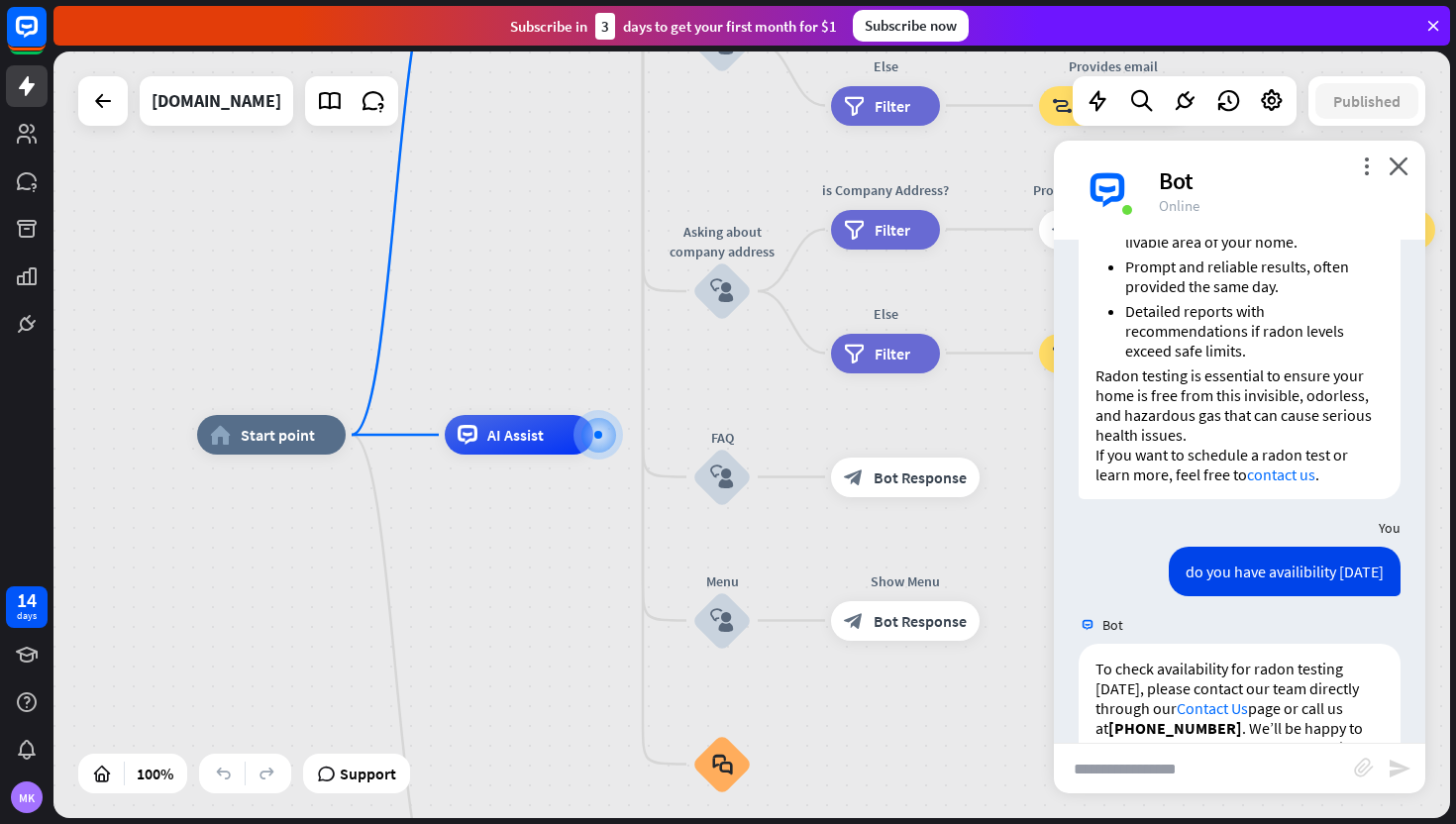 click at bounding box center [1203, 769] 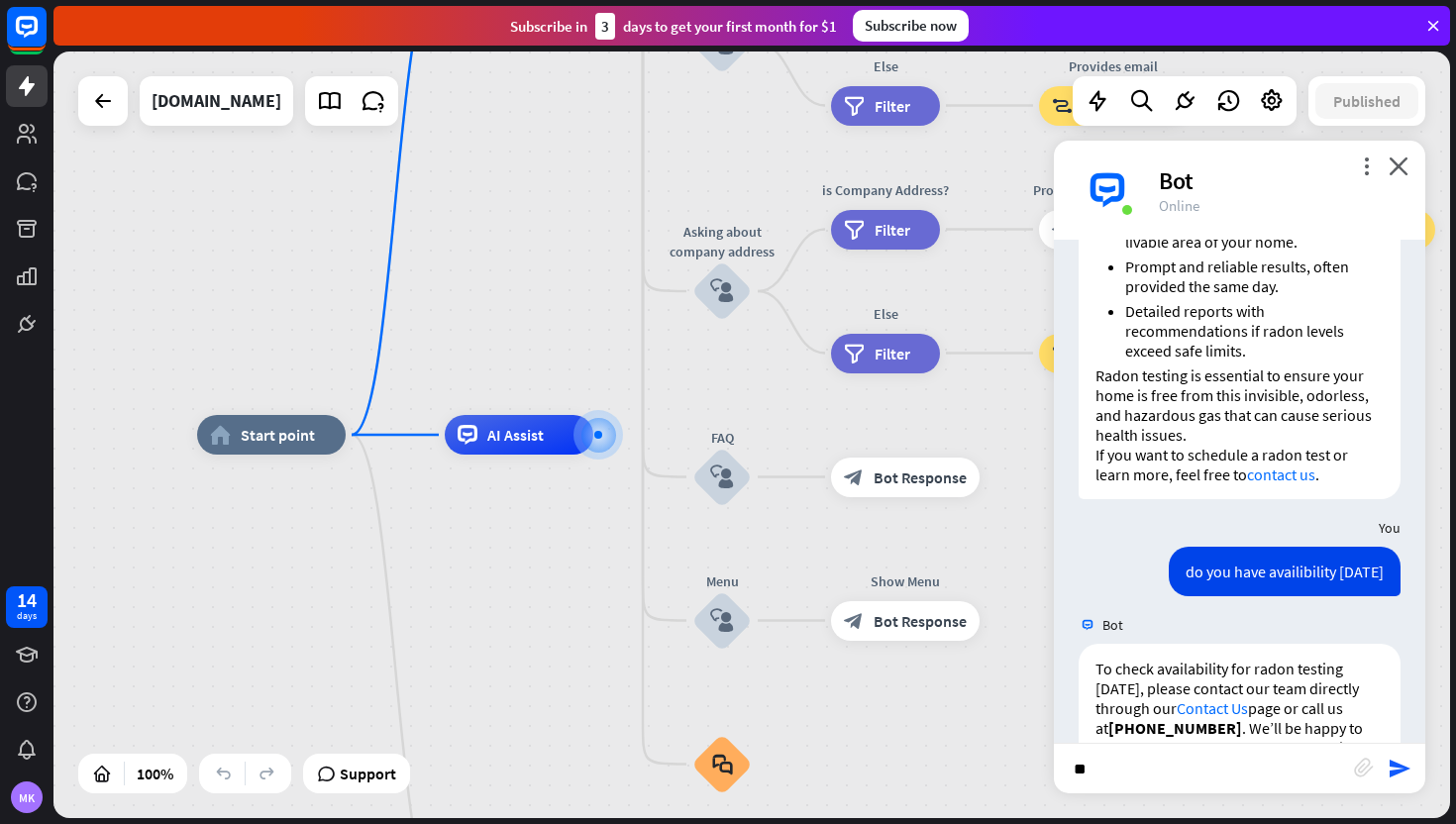 type on "*" 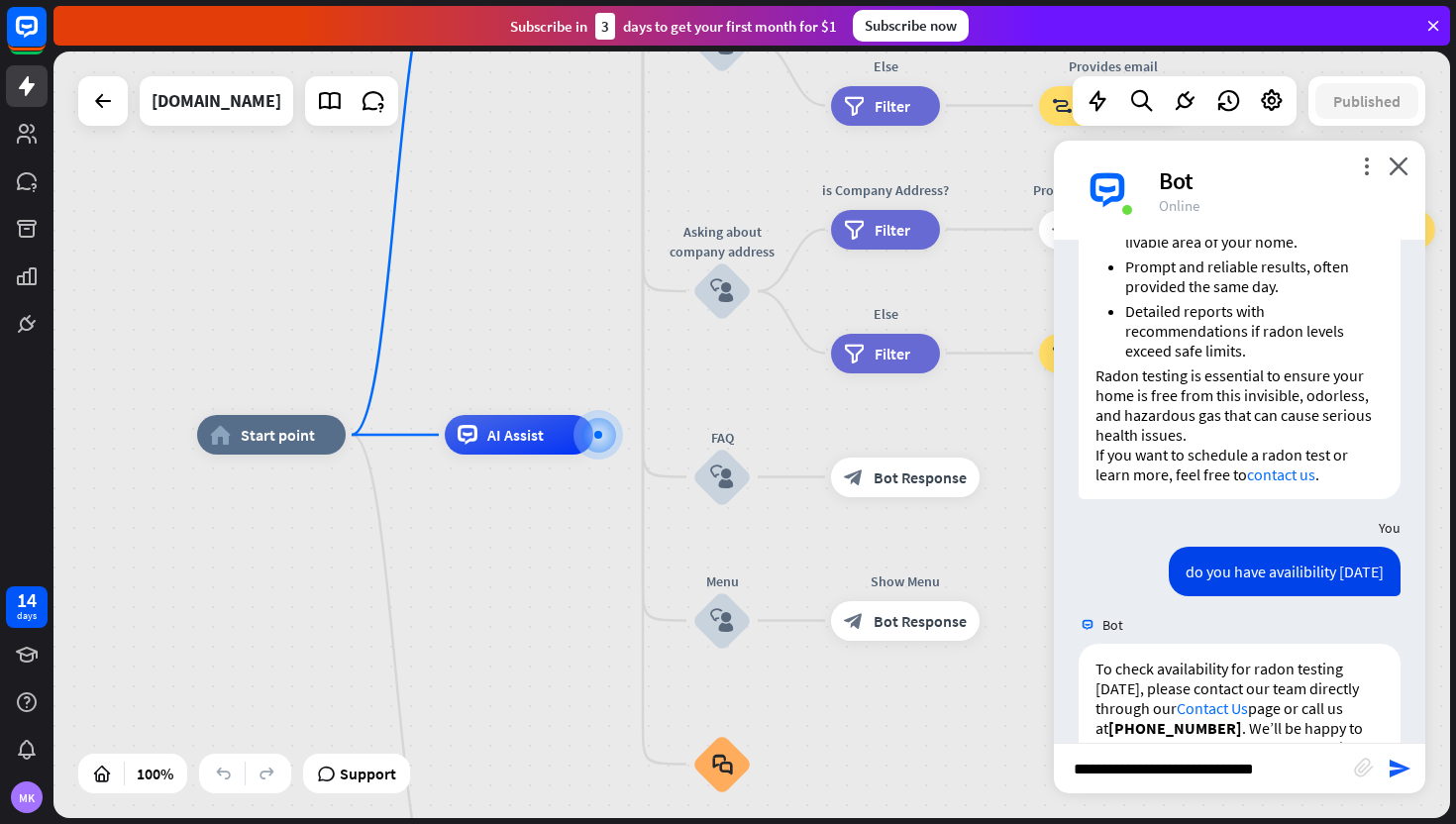 type on "**********" 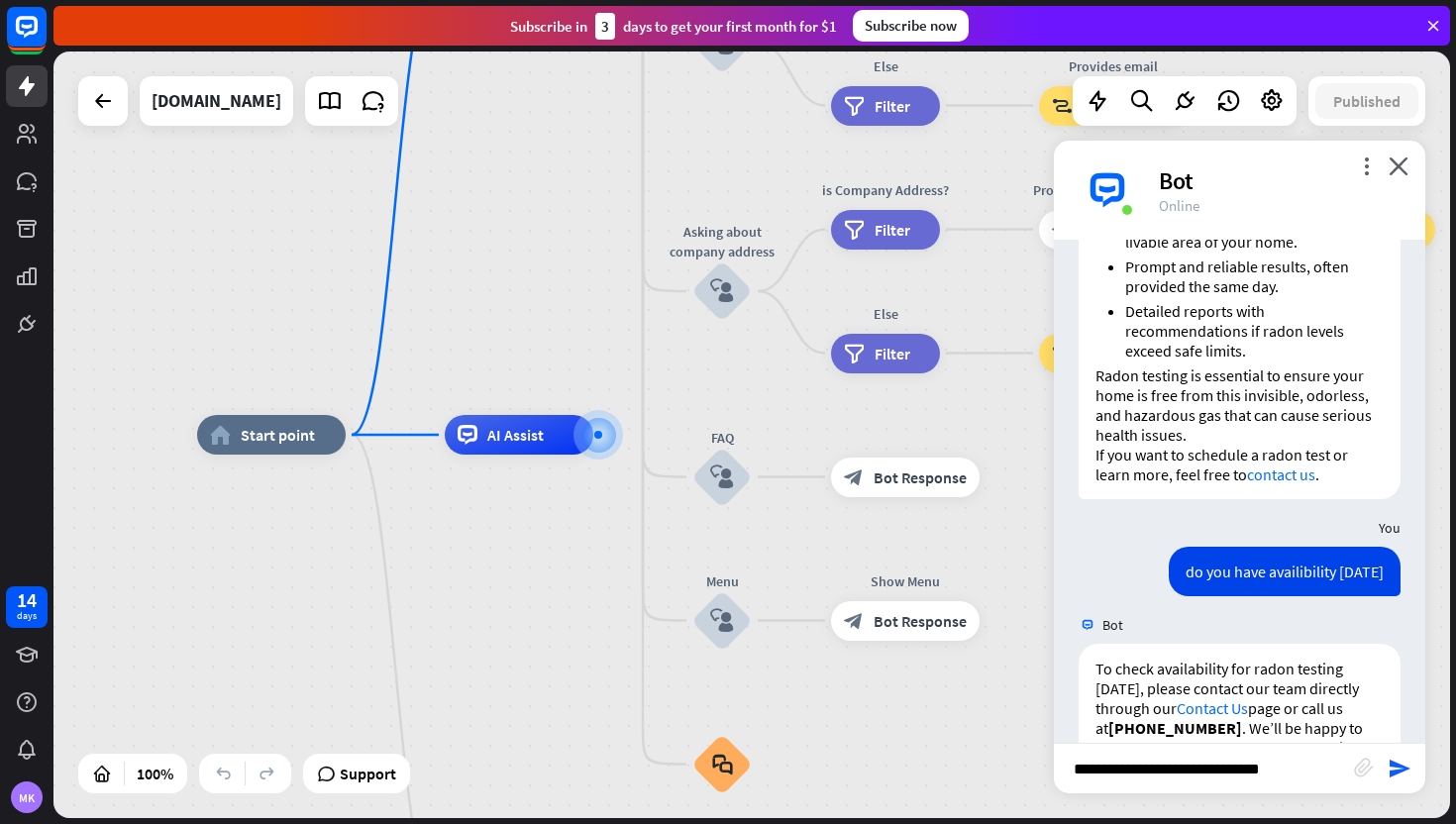 type 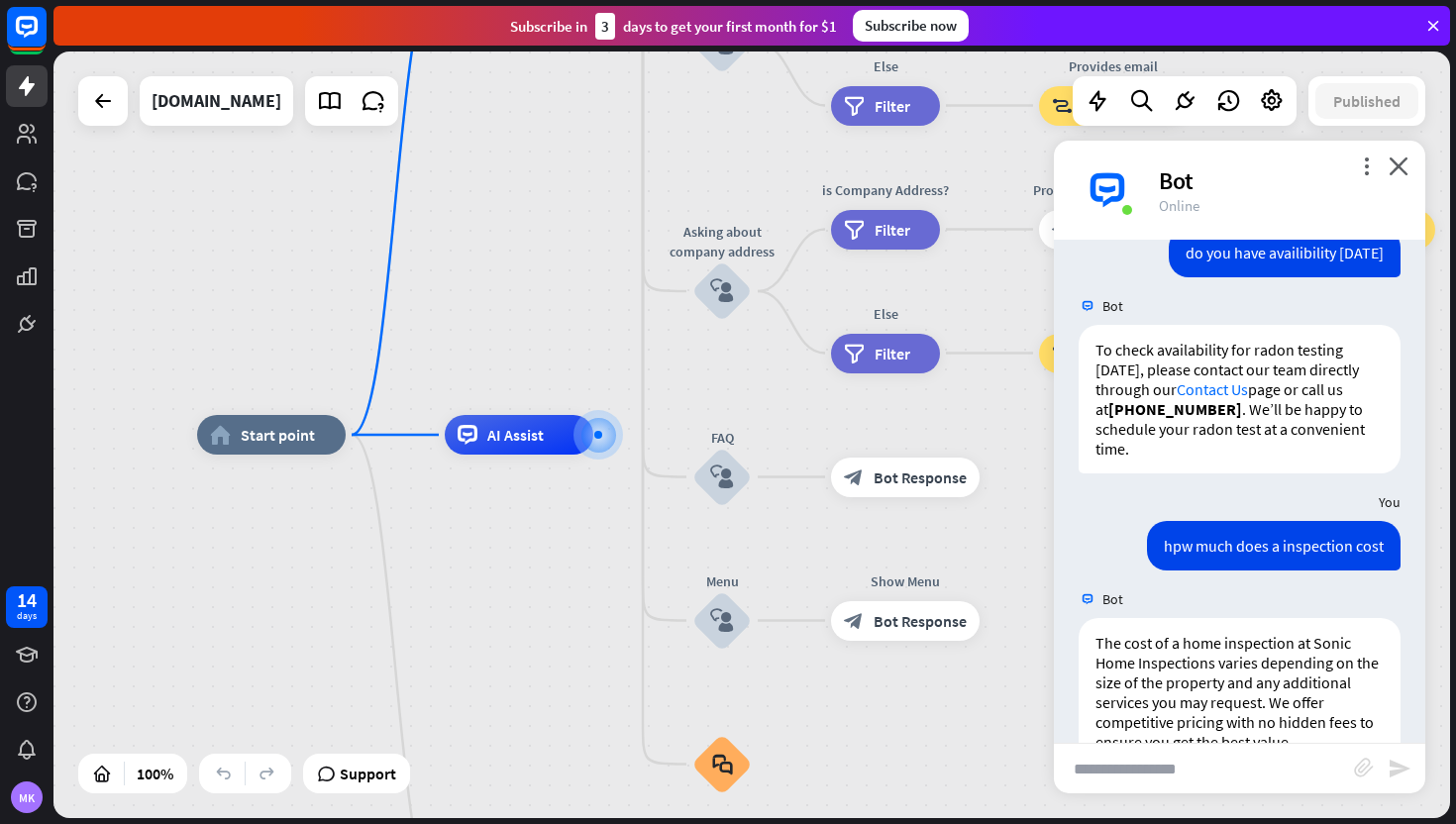 scroll, scrollTop: 1092, scrollLeft: 0, axis: vertical 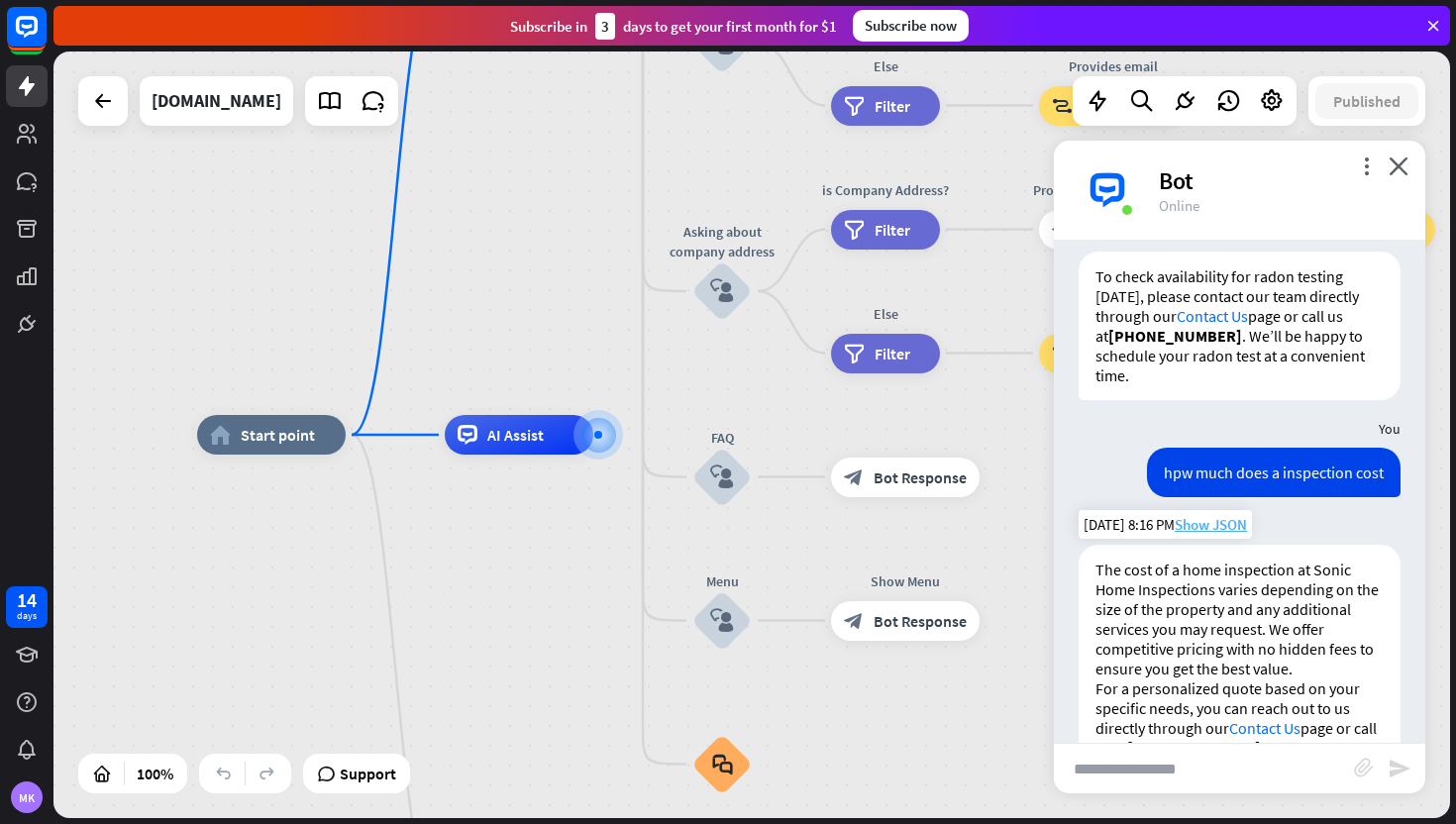 click on "Show JSON" at bounding box center (1210, 524) 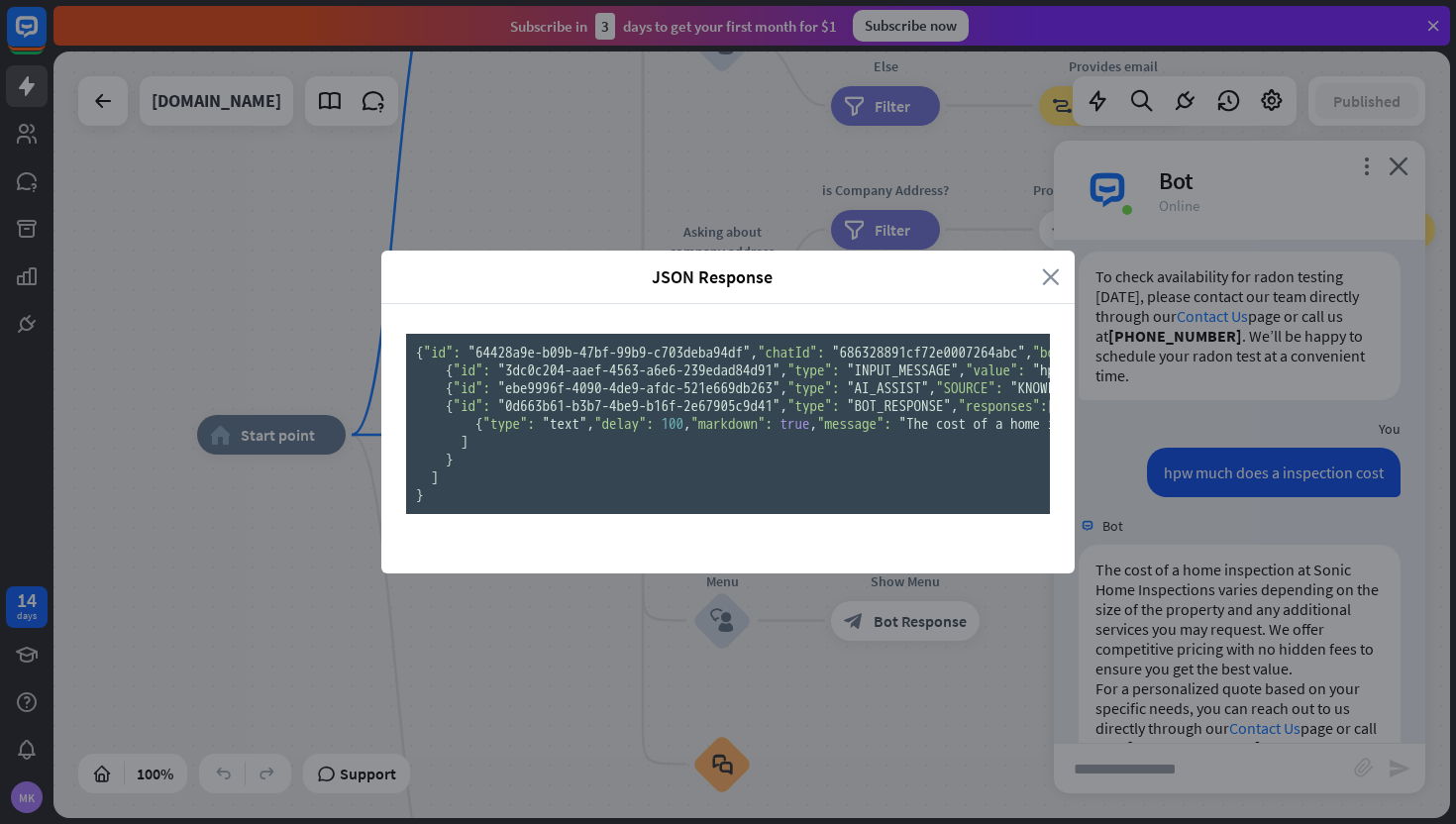 click on "close" at bounding box center (1051, 276) 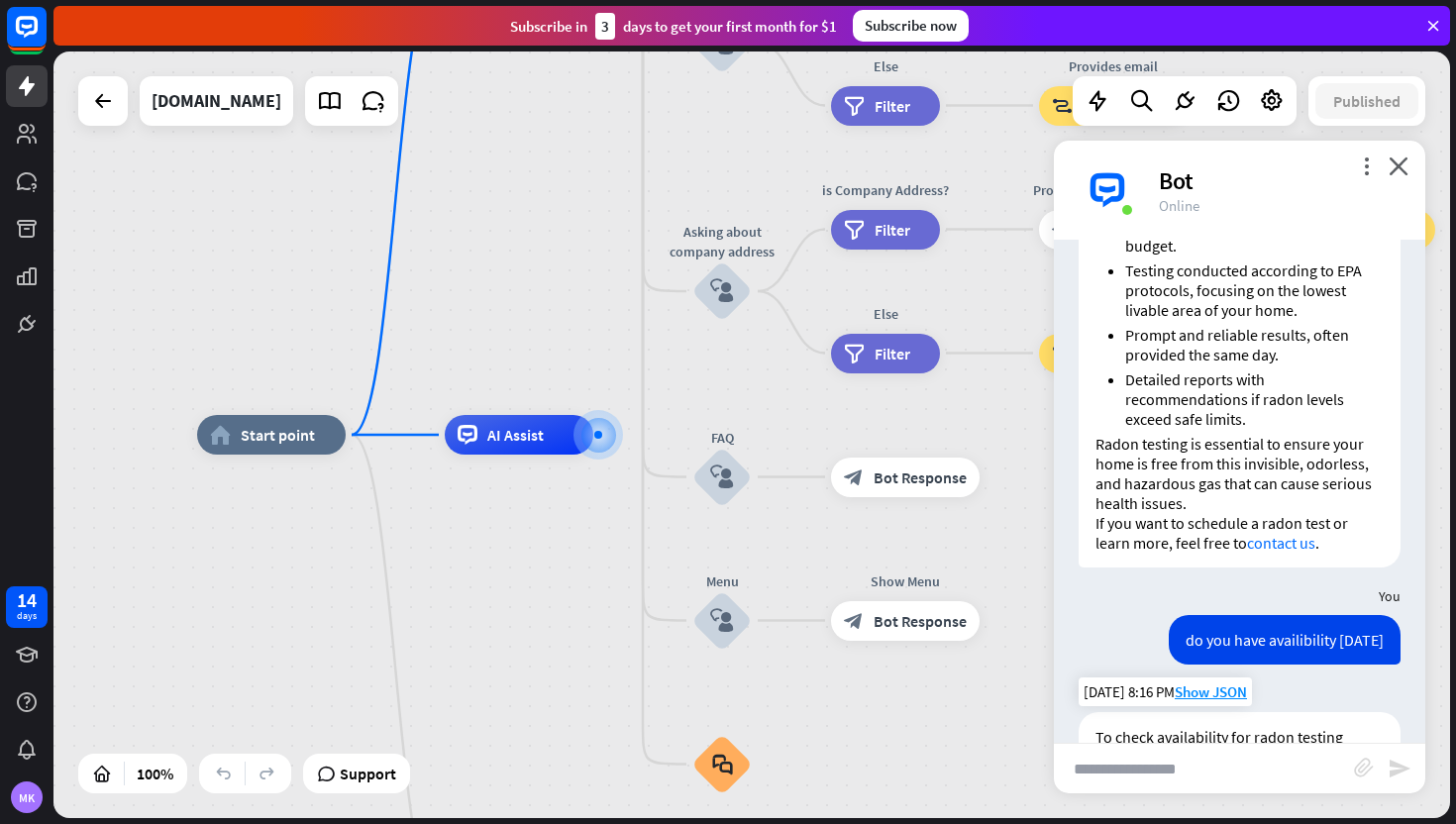 scroll, scrollTop: 1092, scrollLeft: 0, axis: vertical 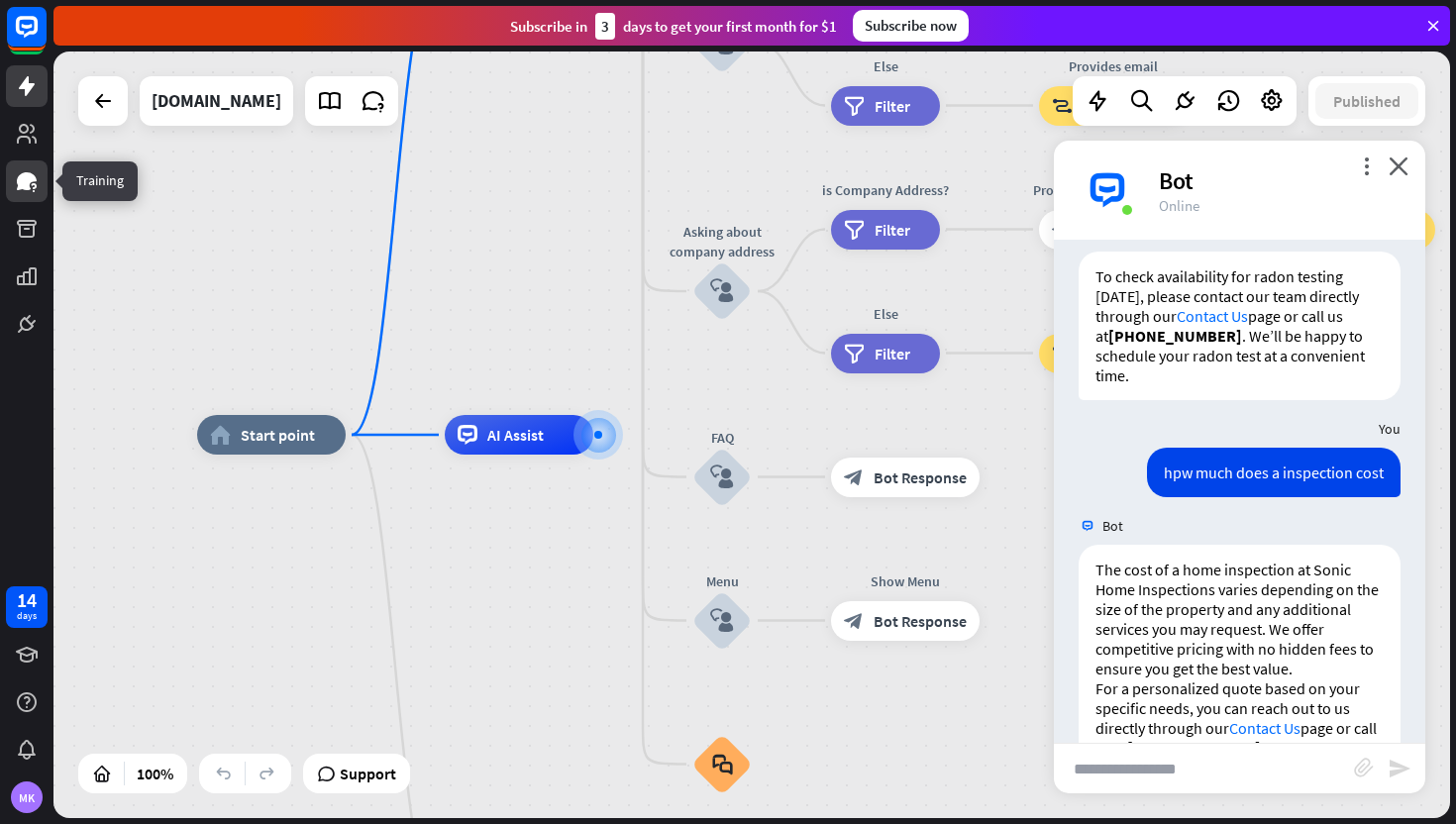 click 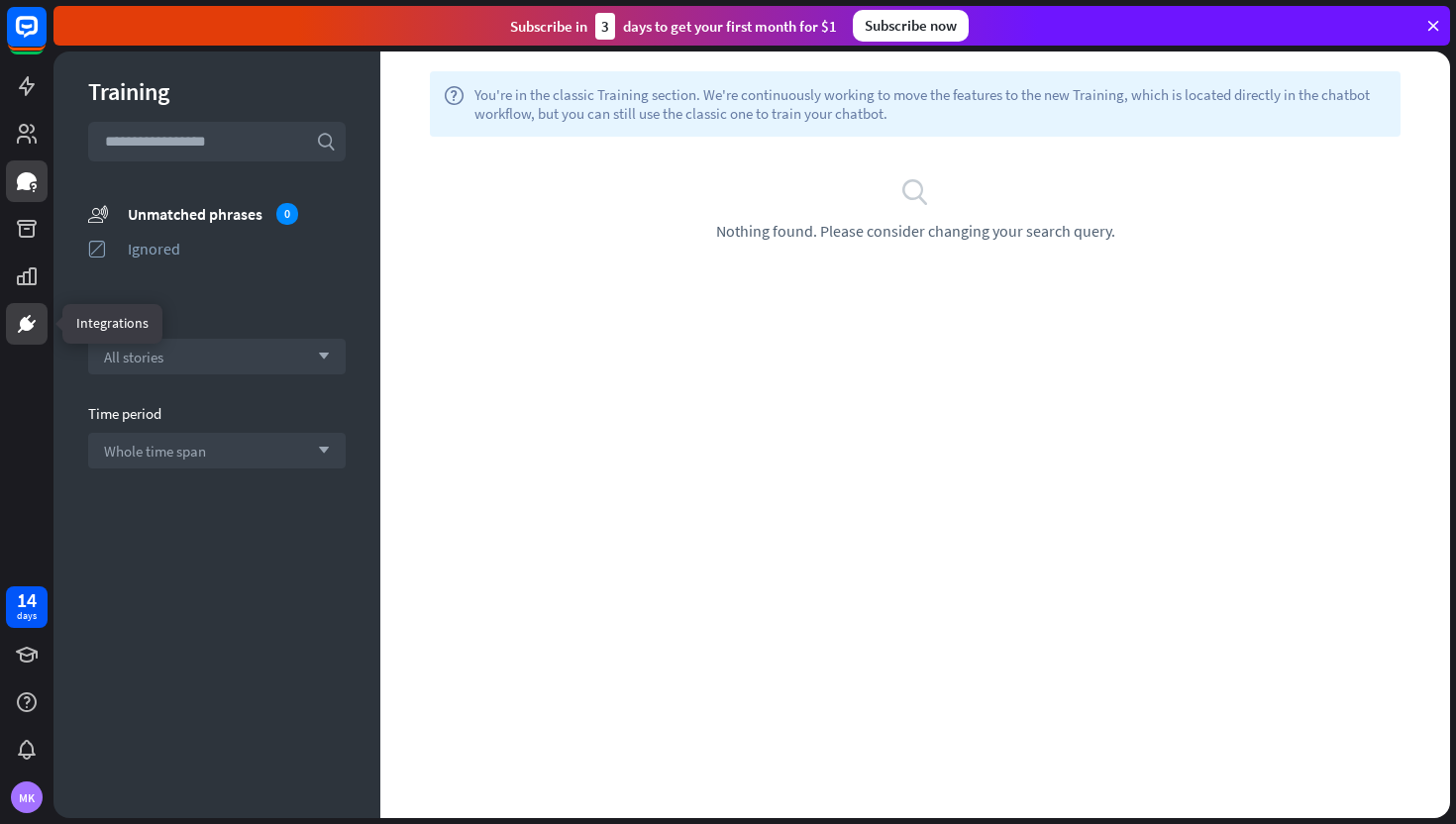 click 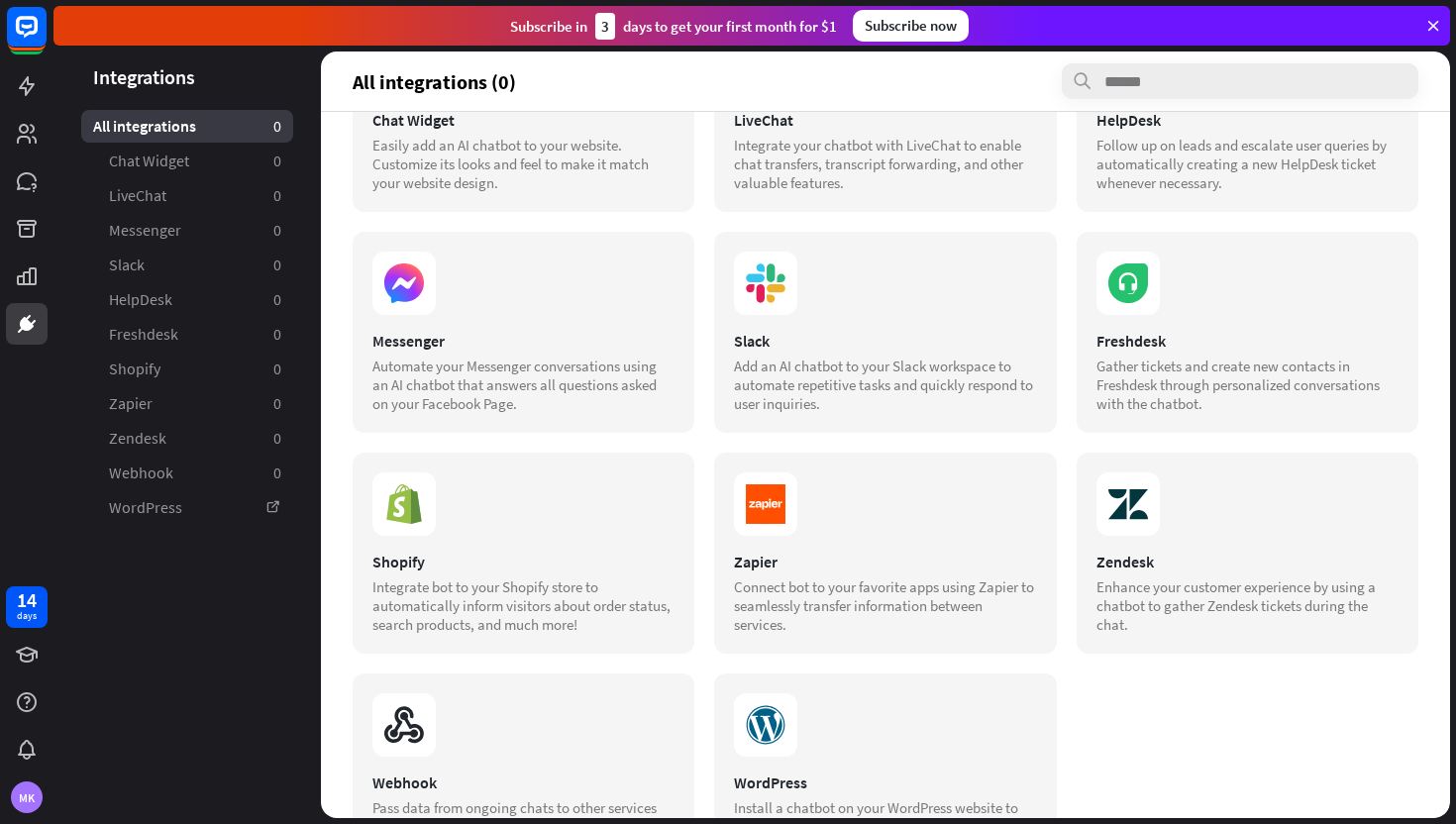 scroll, scrollTop: 0, scrollLeft: 0, axis: both 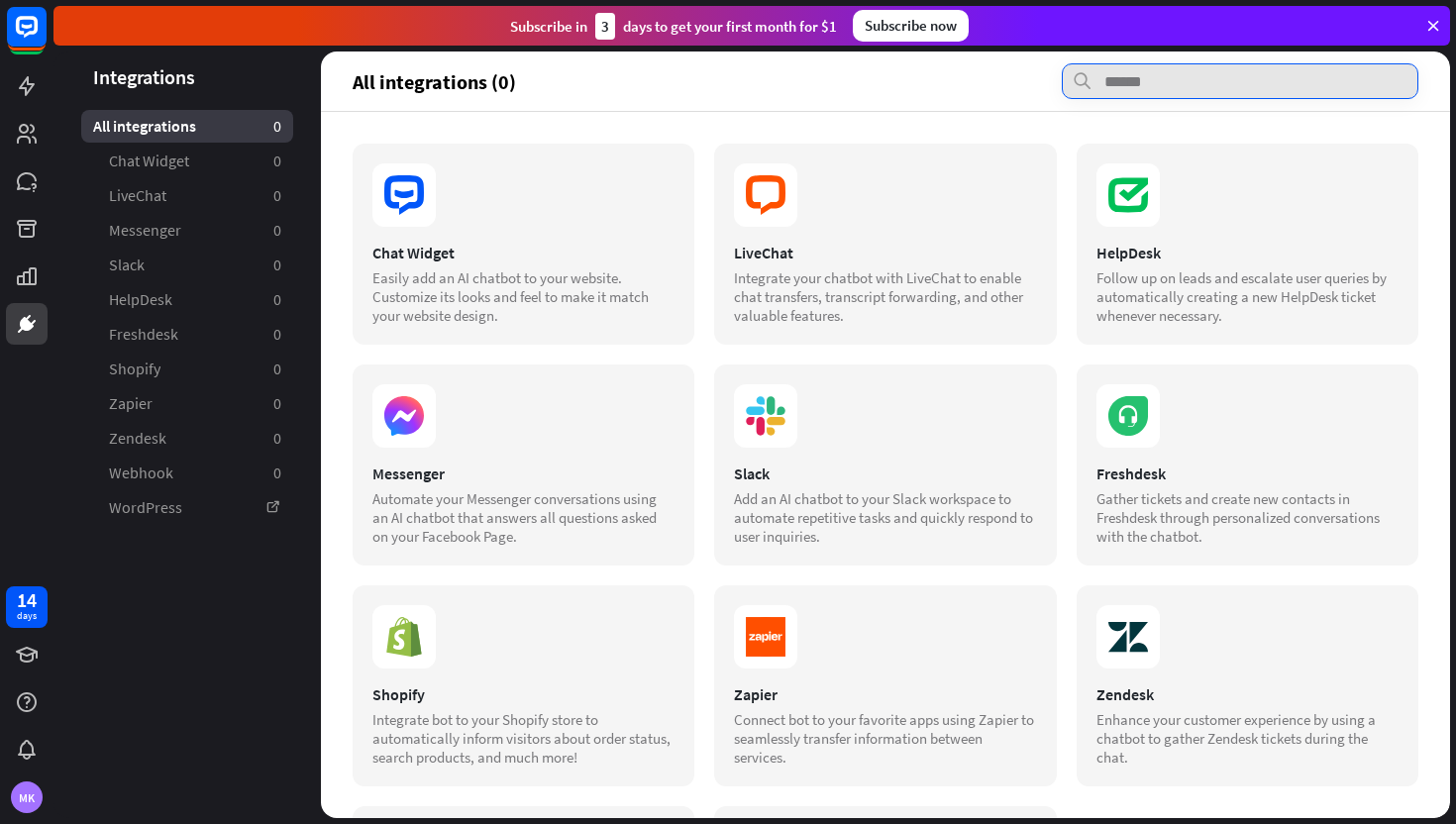 click at bounding box center (1240, 81) 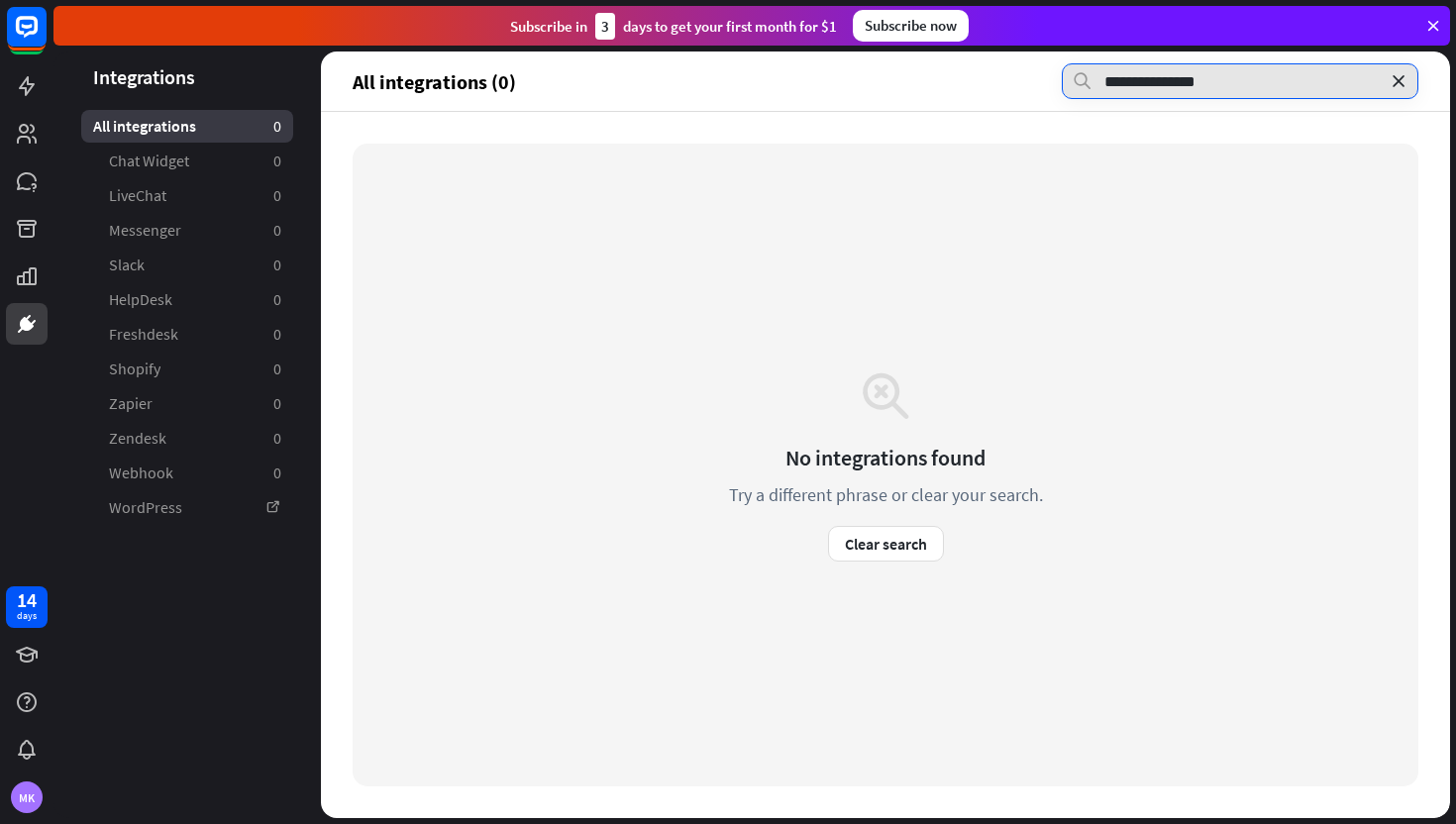 type on "**********" 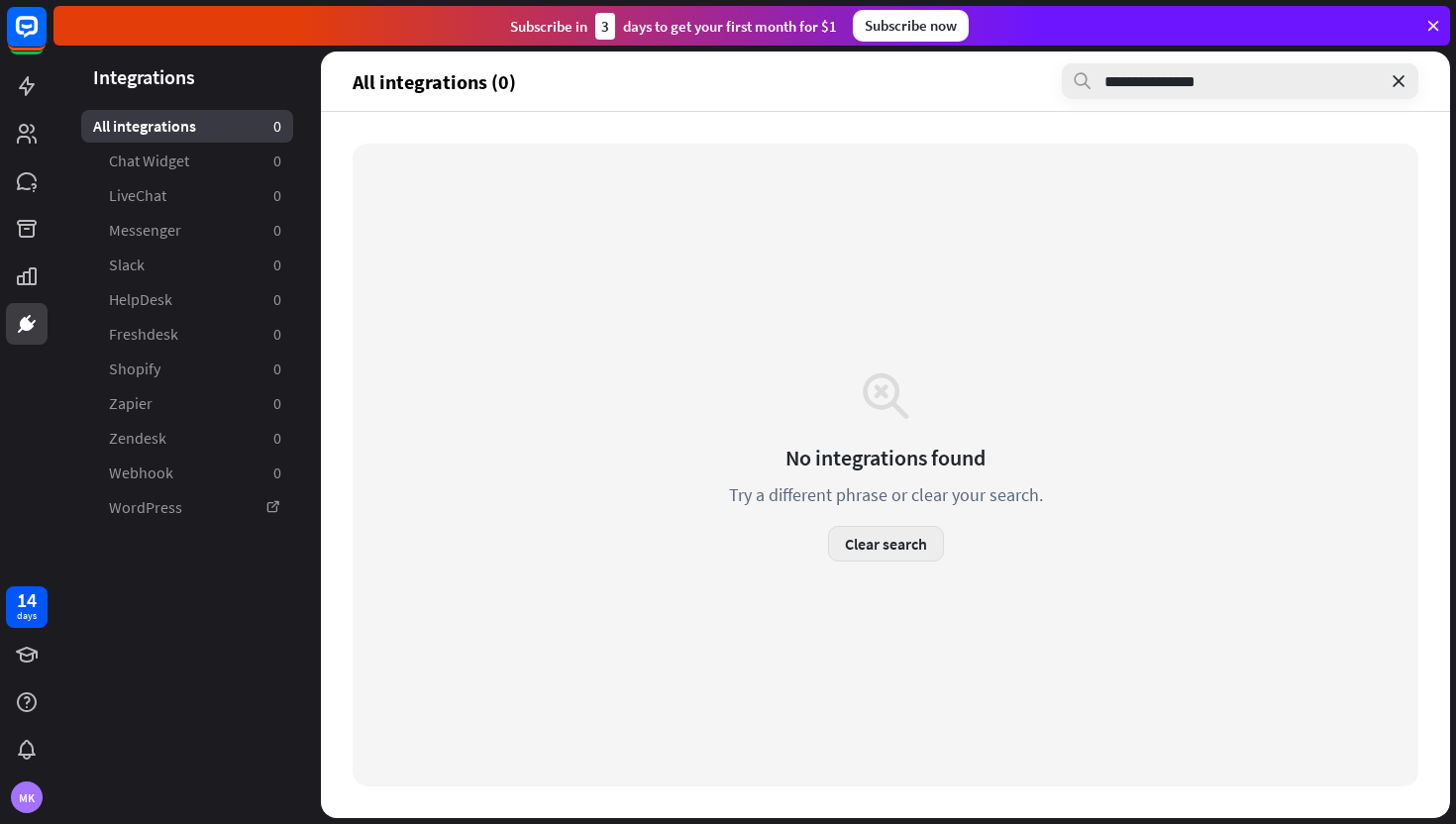click on "Clear search" at bounding box center [885, 544] 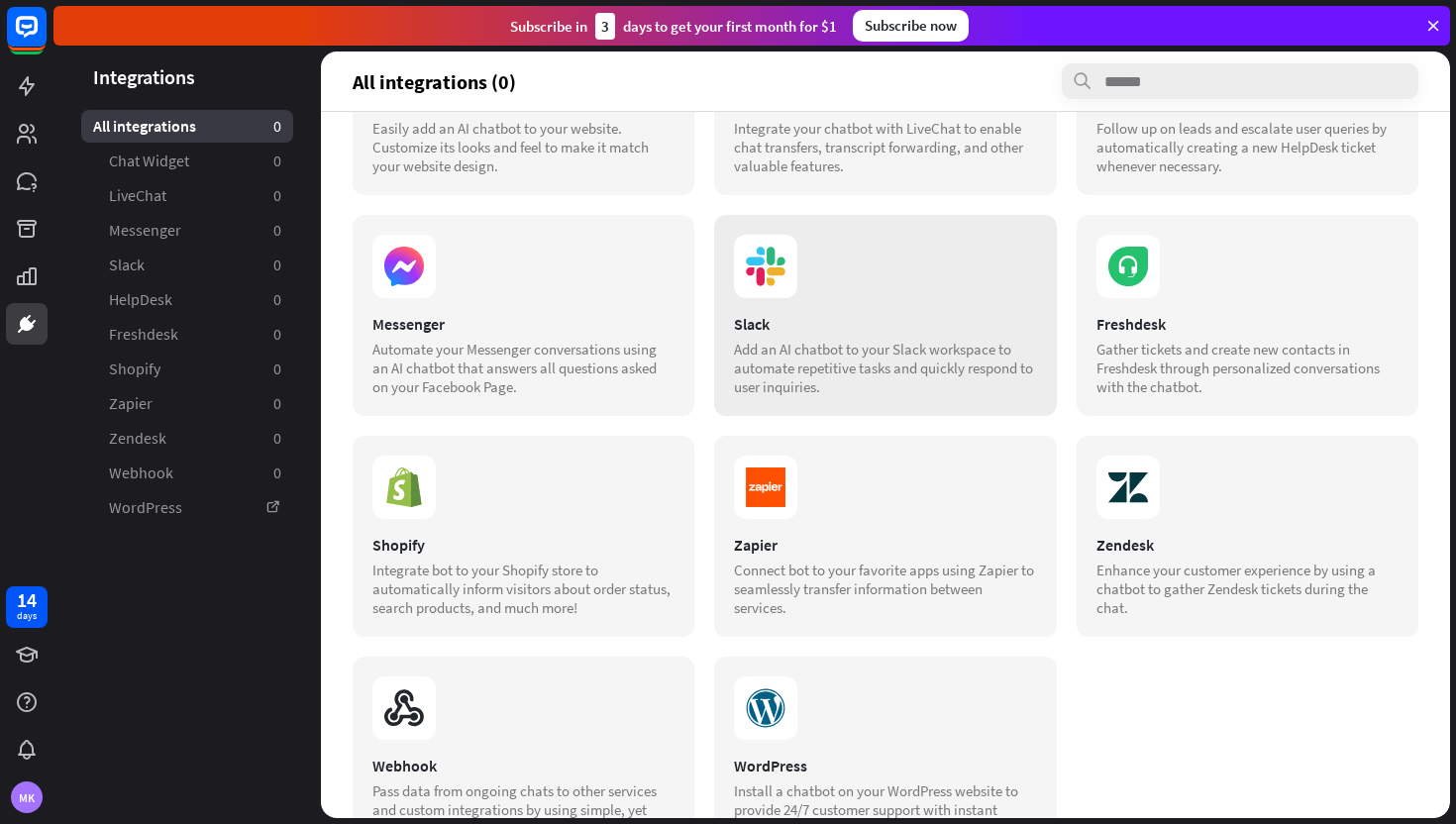 scroll, scrollTop: 221, scrollLeft: 0, axis: vertical 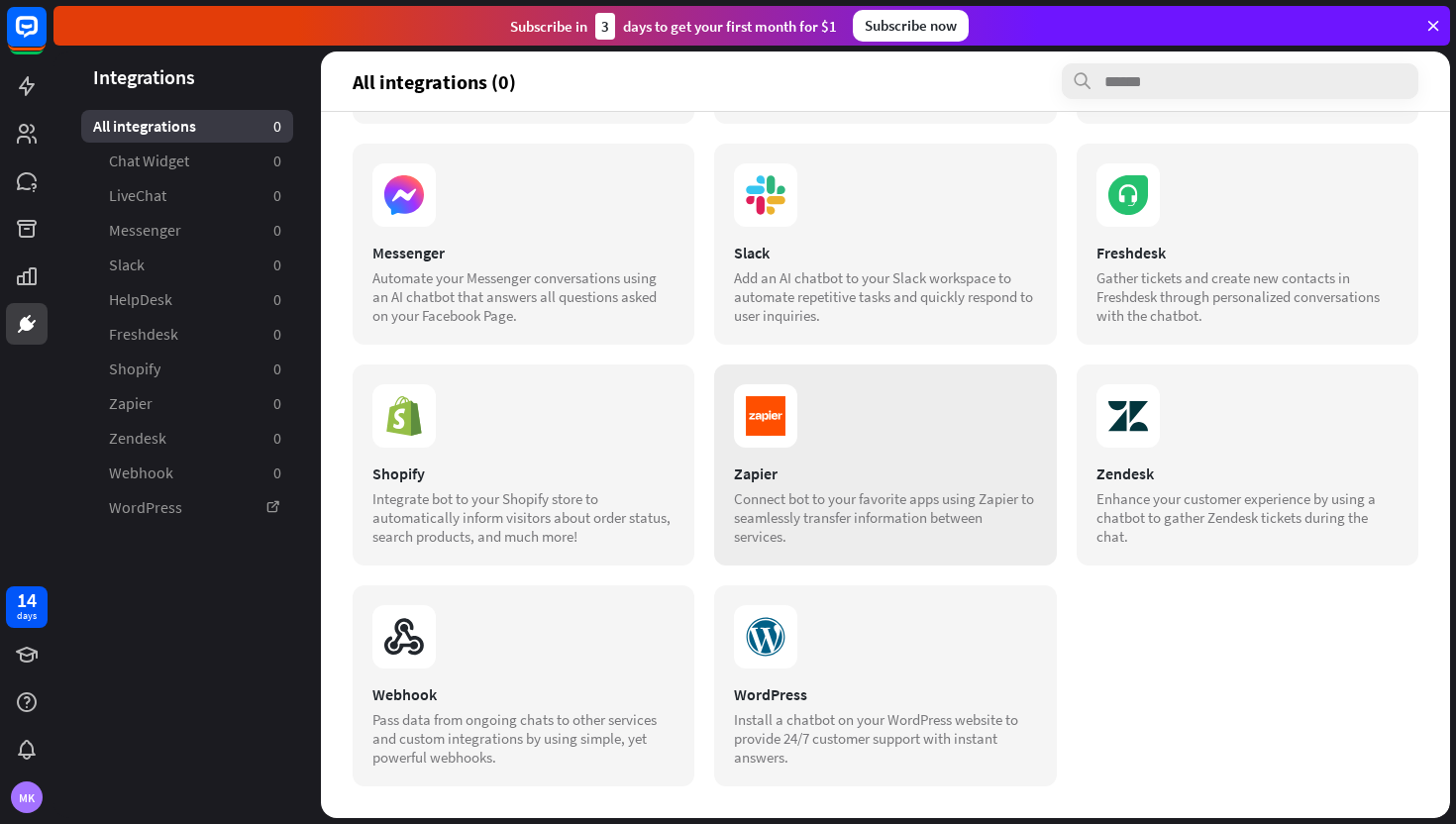 click on "Zapier
Connect bot to your favorite apps using Zapier to seamlessly transfer information between services." at bounding box center [884, 464] 